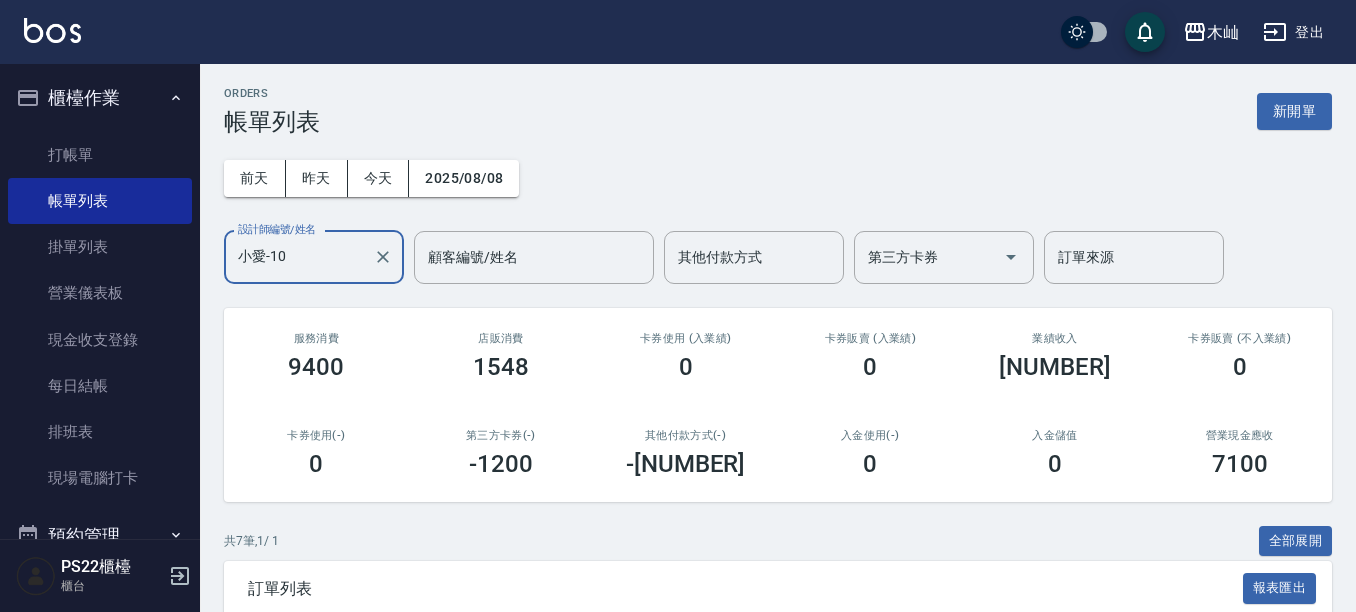 scroll, scrollTop: 0, scrollLeft: 0, axis: both 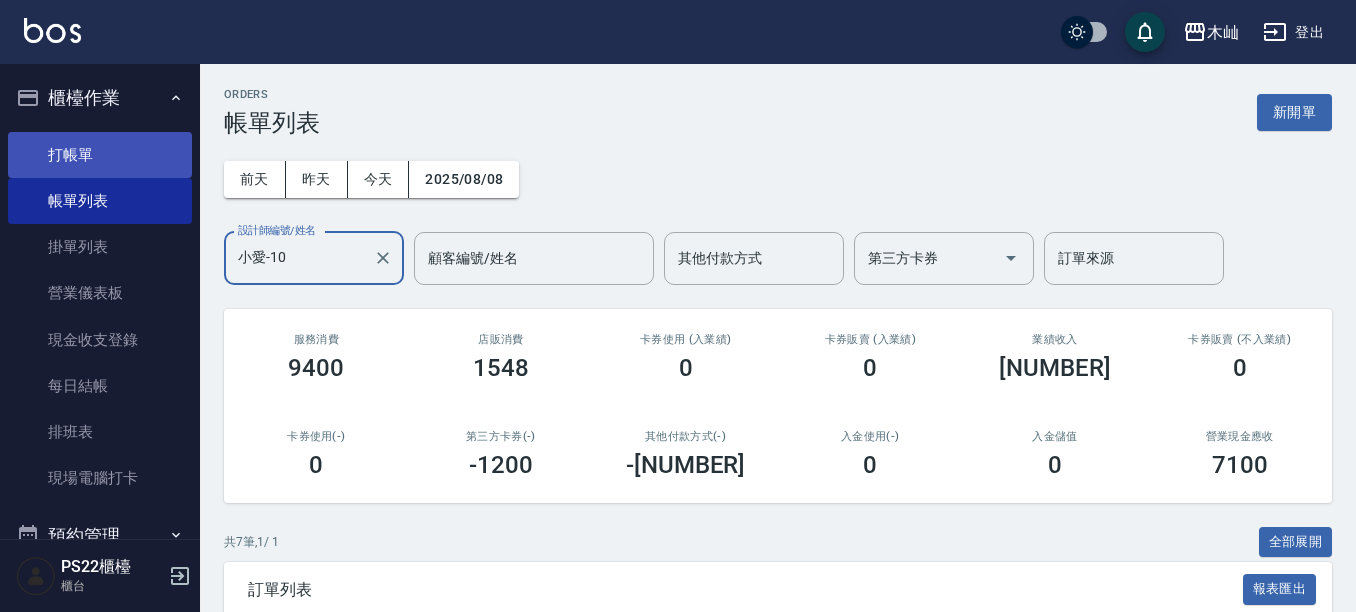 type on "小愛-10" 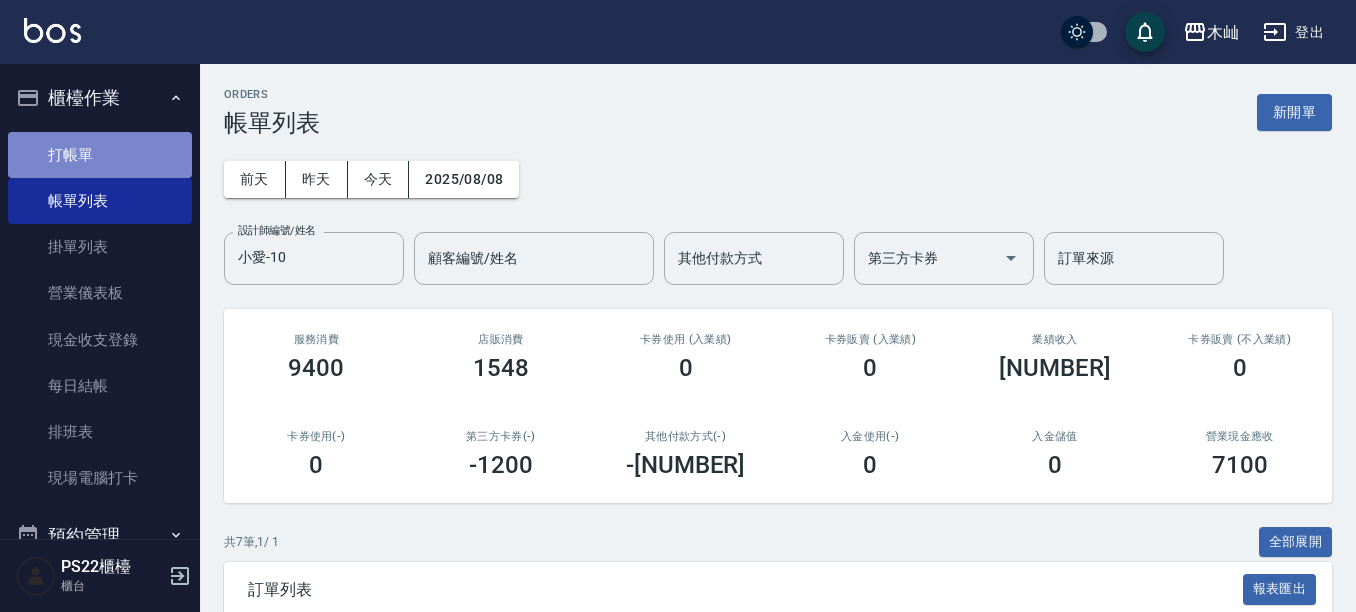 click on "打帳單" at bounding box center [100, 155] 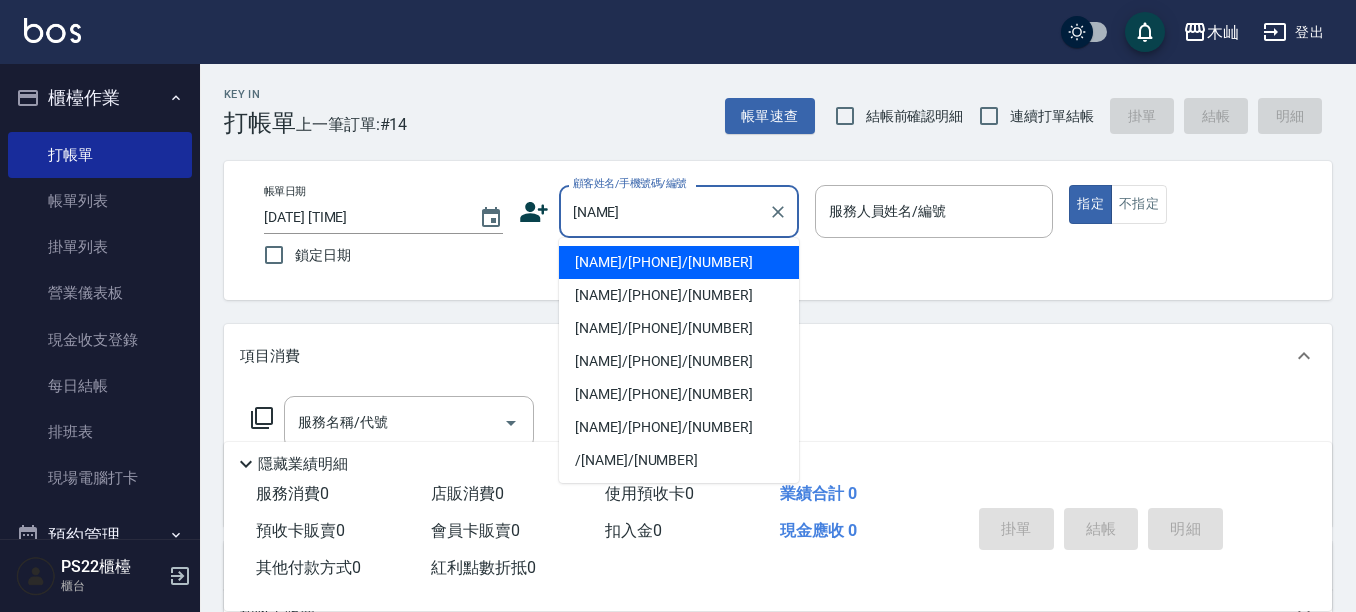 click on "[NAME]/[PHONE]/[NUMBER]" at bounding box center (679, 262) 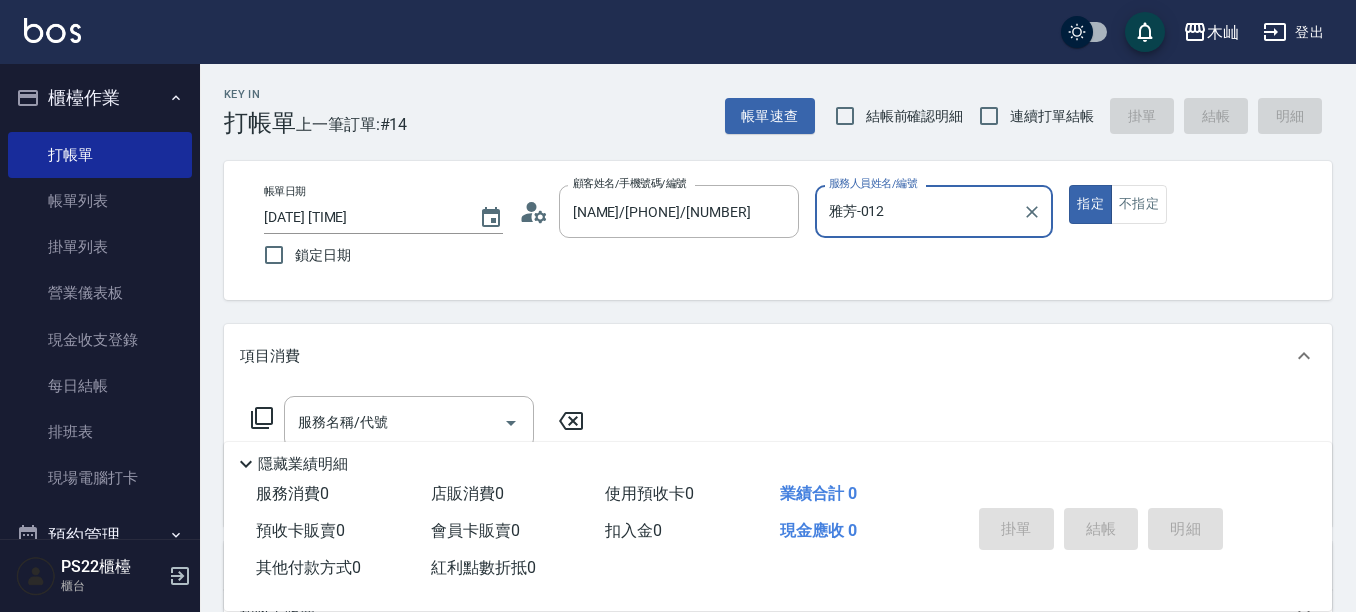 type on "雅芳-012" 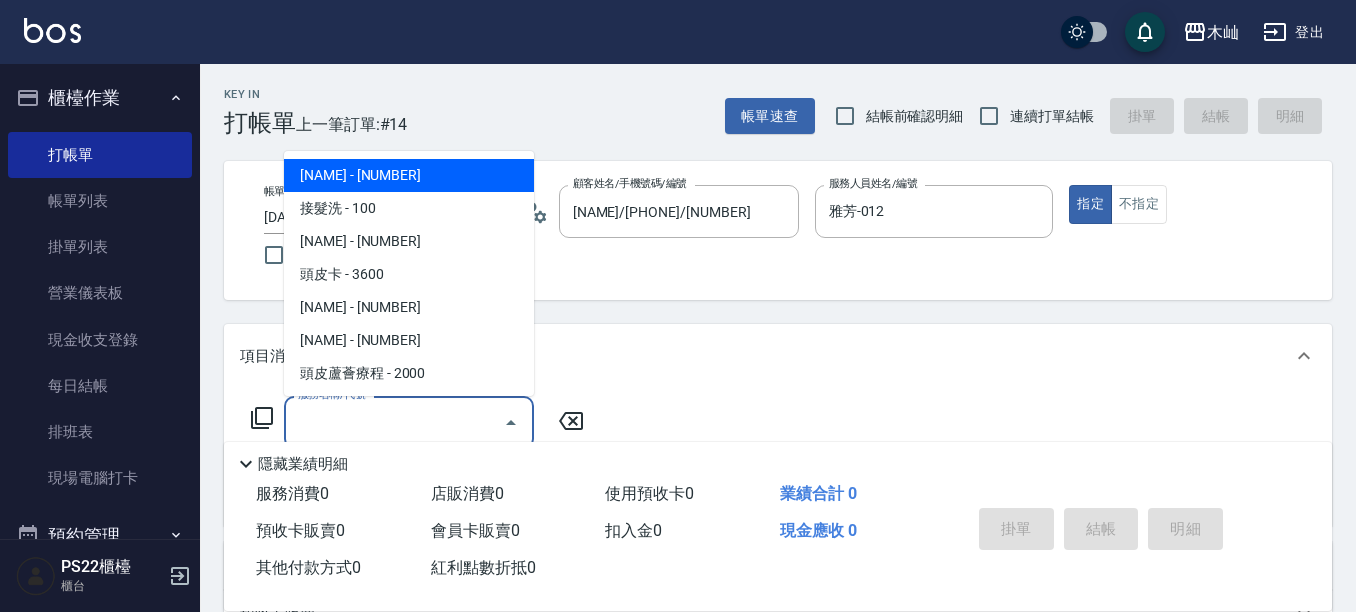 click on "服務名稱/代號" at bounding box center [394, 422] 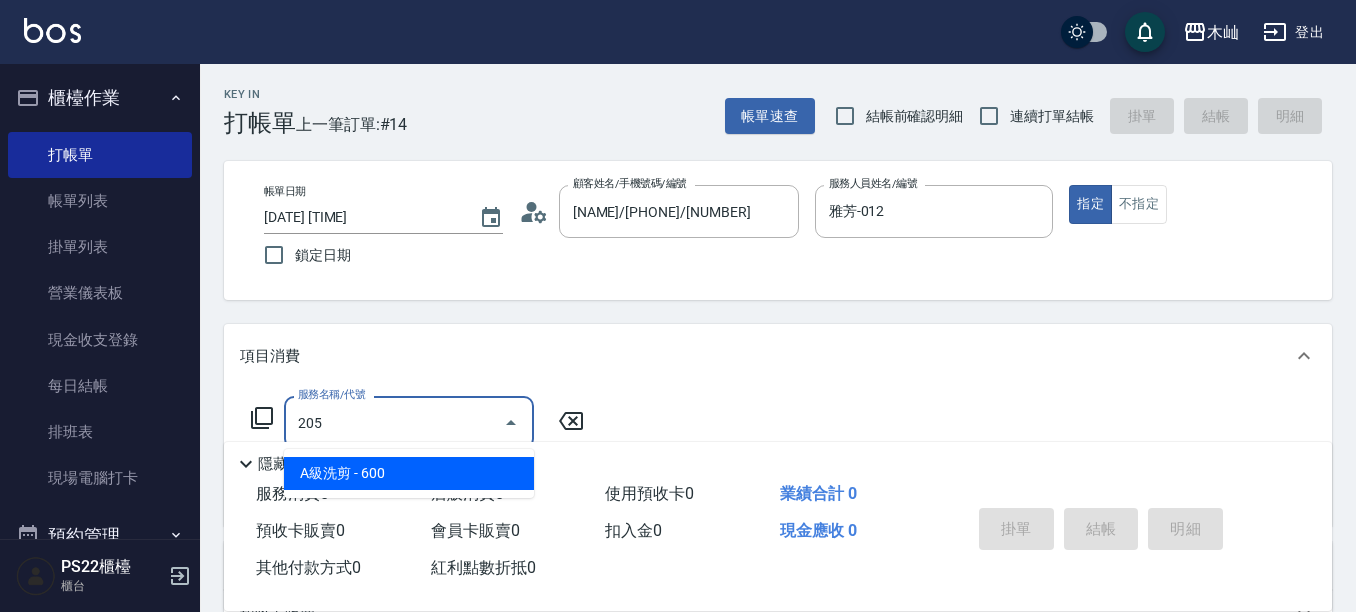 type on "A級洗剪(205)" 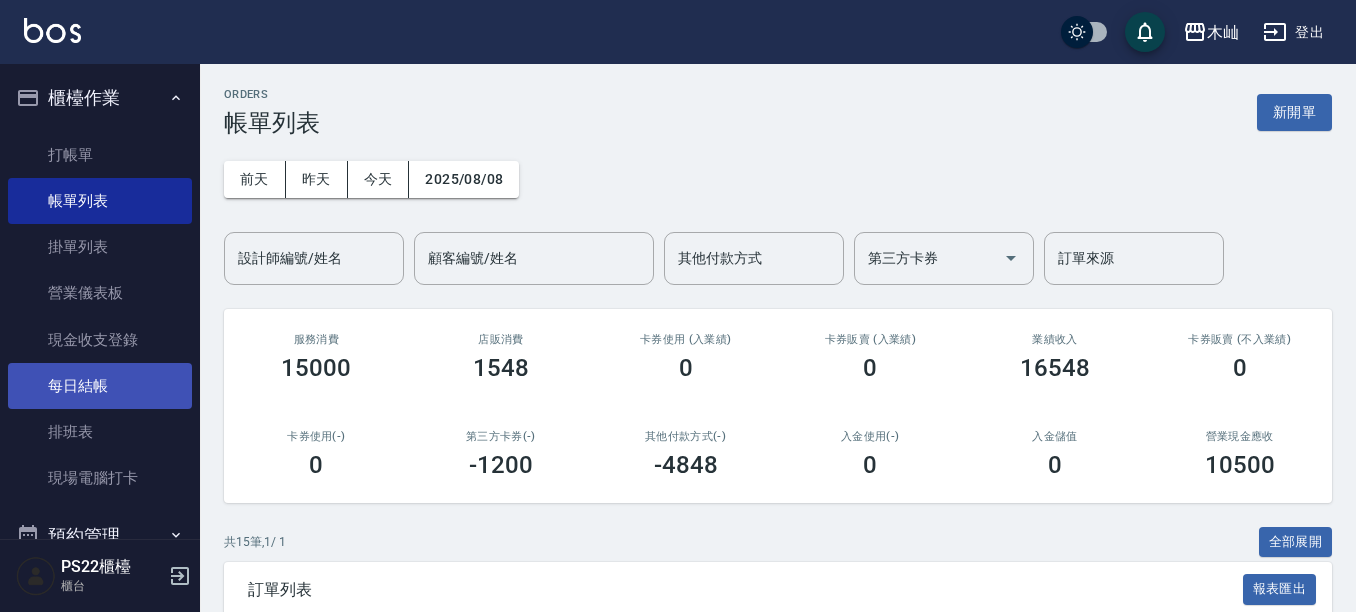 click on "每日結帳" at bounding box center [100, 386] 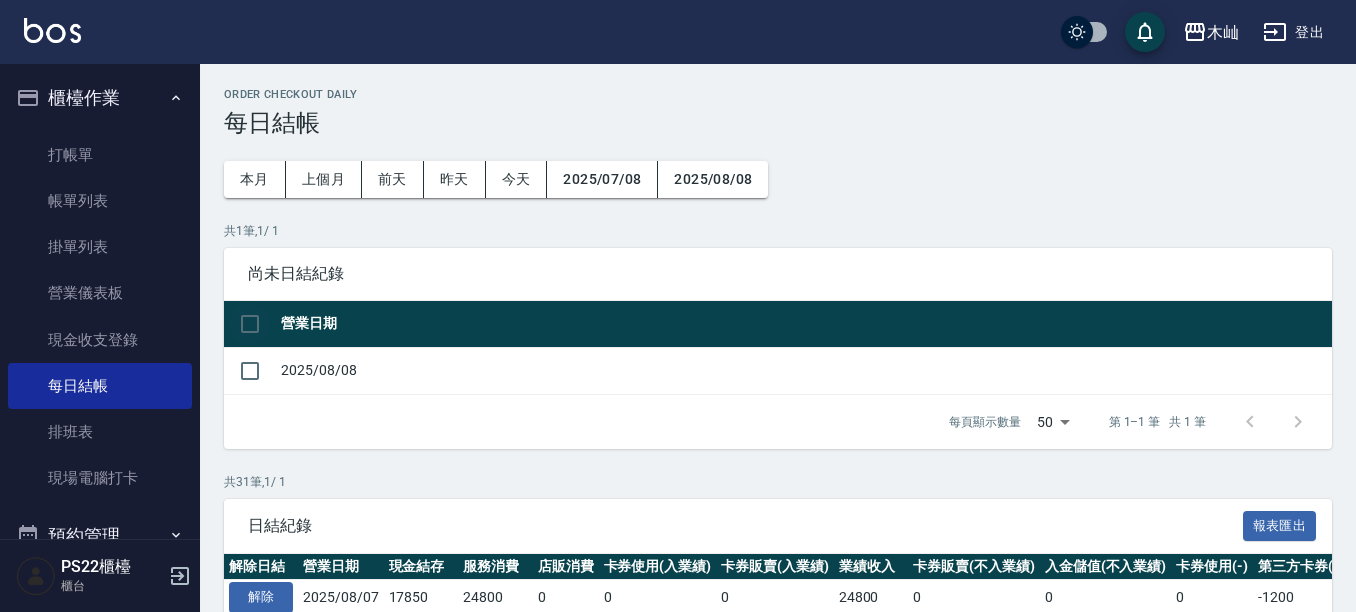 click at bounding box center [250, 324] 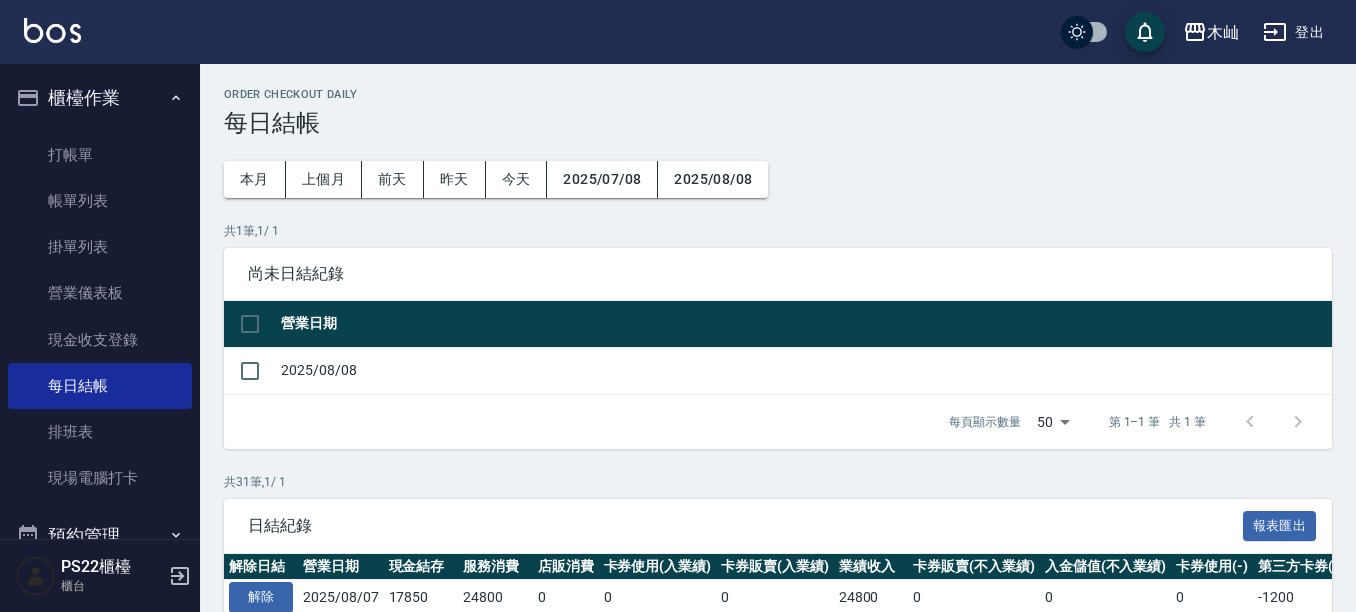 checkbox on "true" 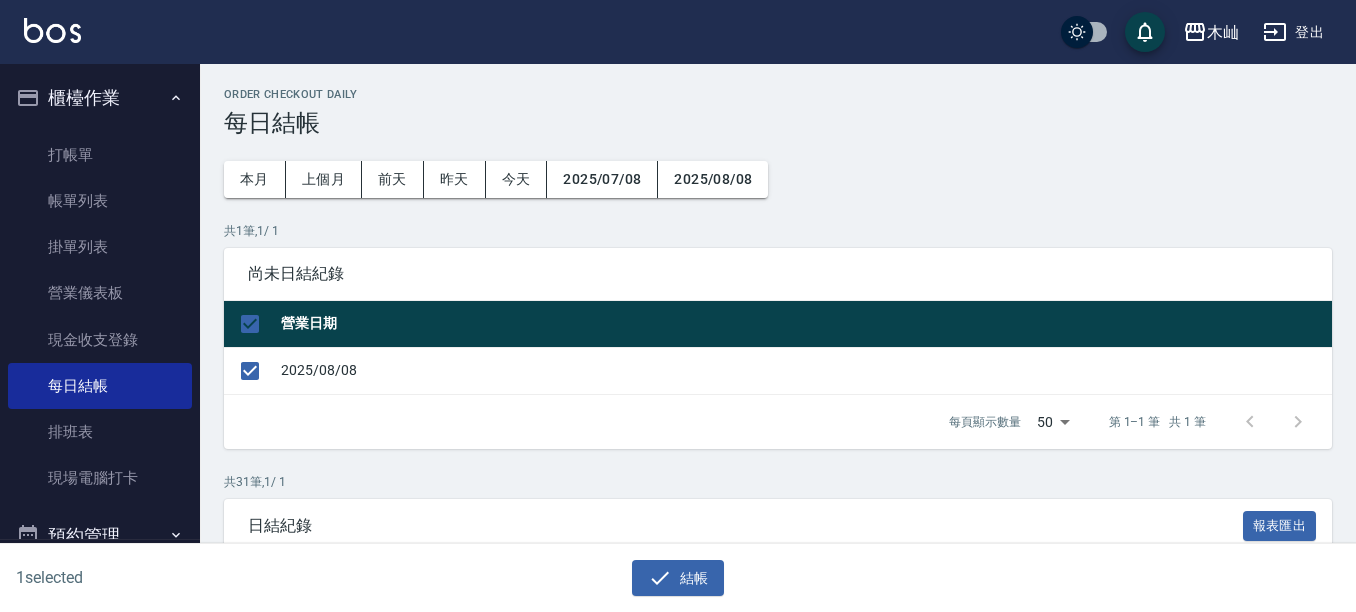 click on "1  selected 結帳" at bounding box center (678, 578) 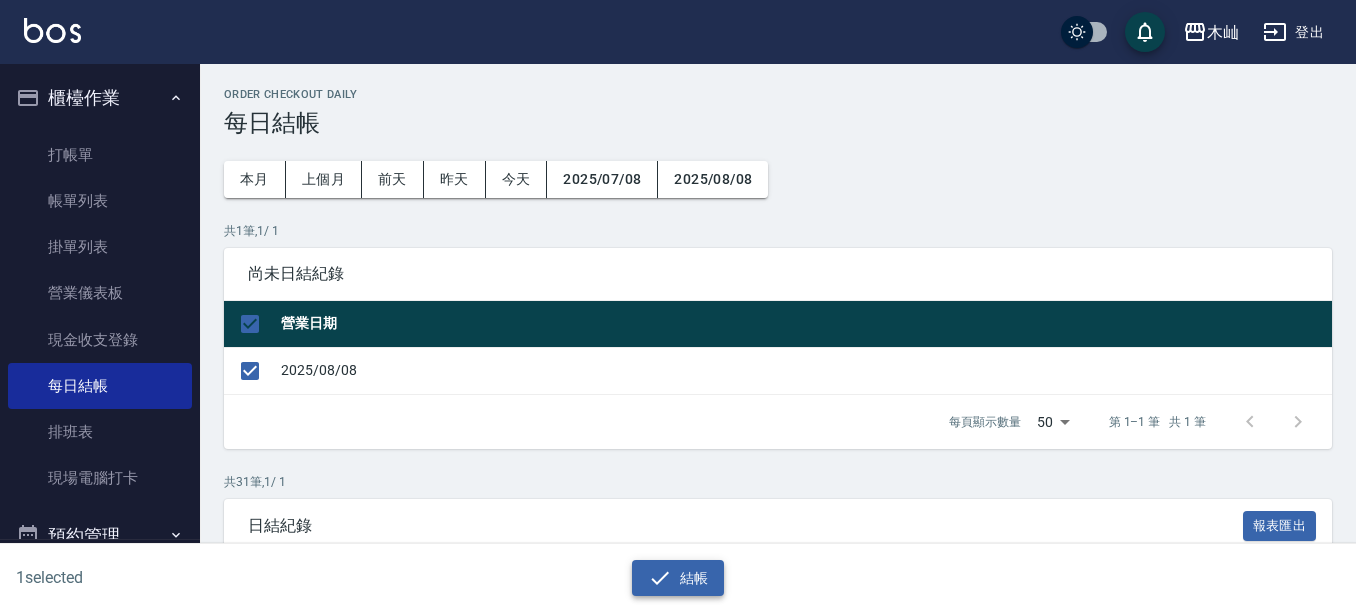click on "結帳" at bounding box center (678, 578) 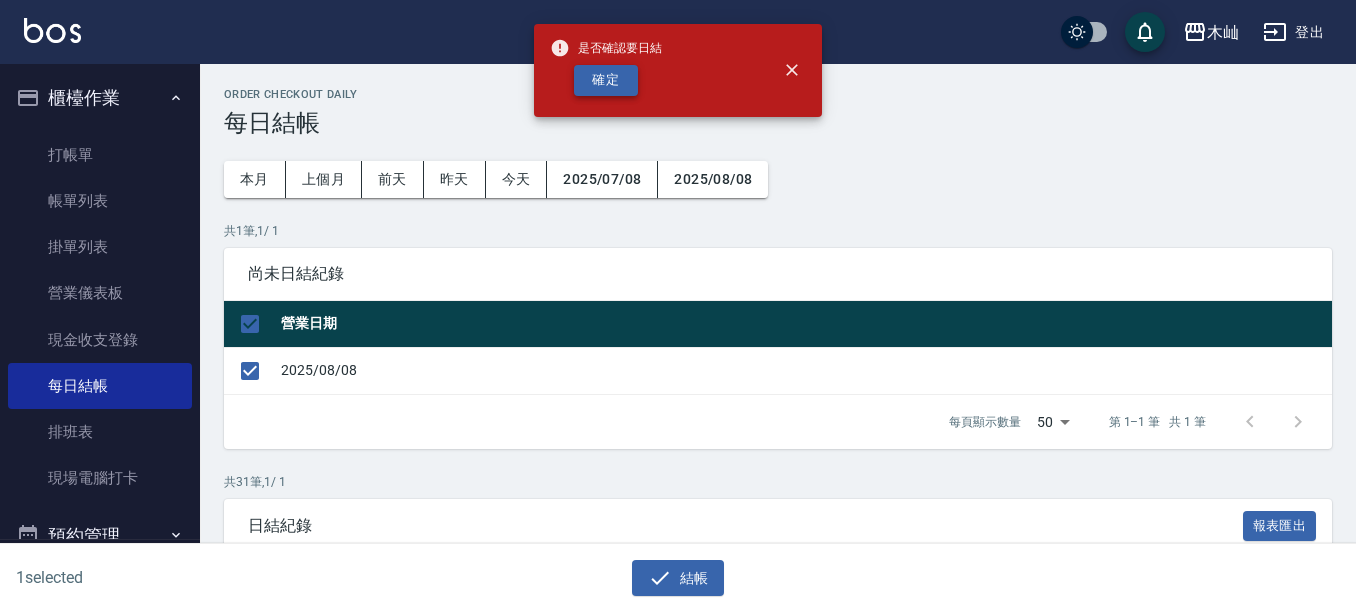 click on "確定" at bounding box center (606, 80) 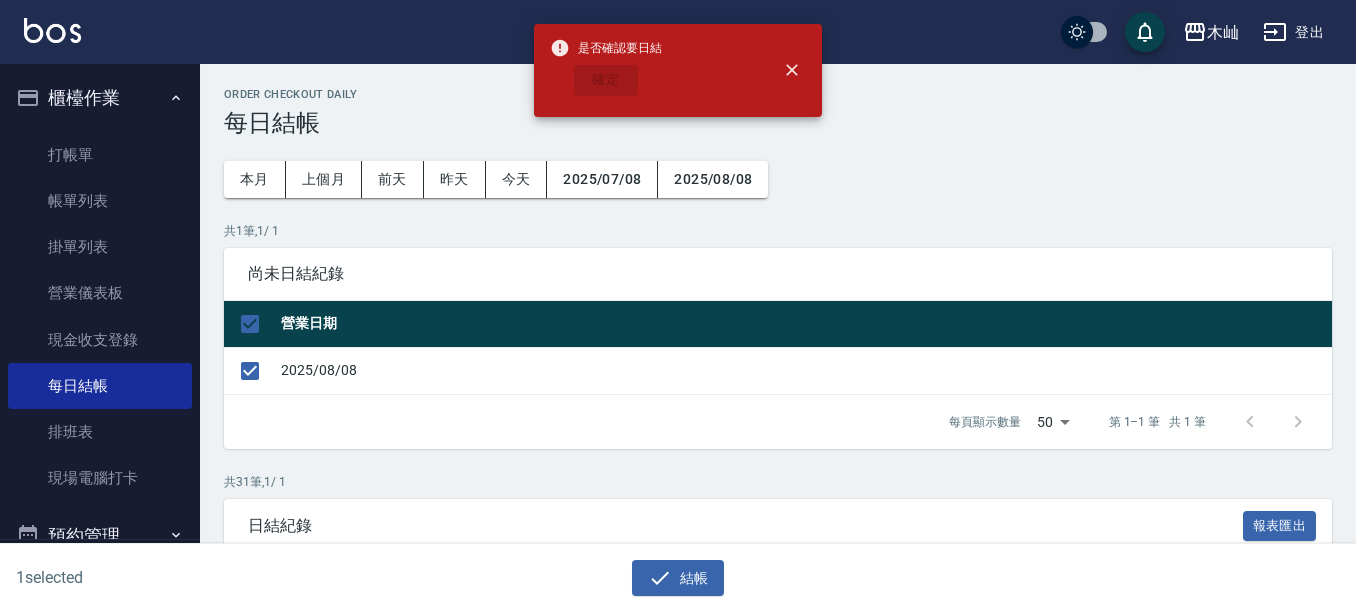 checkbox on "false" 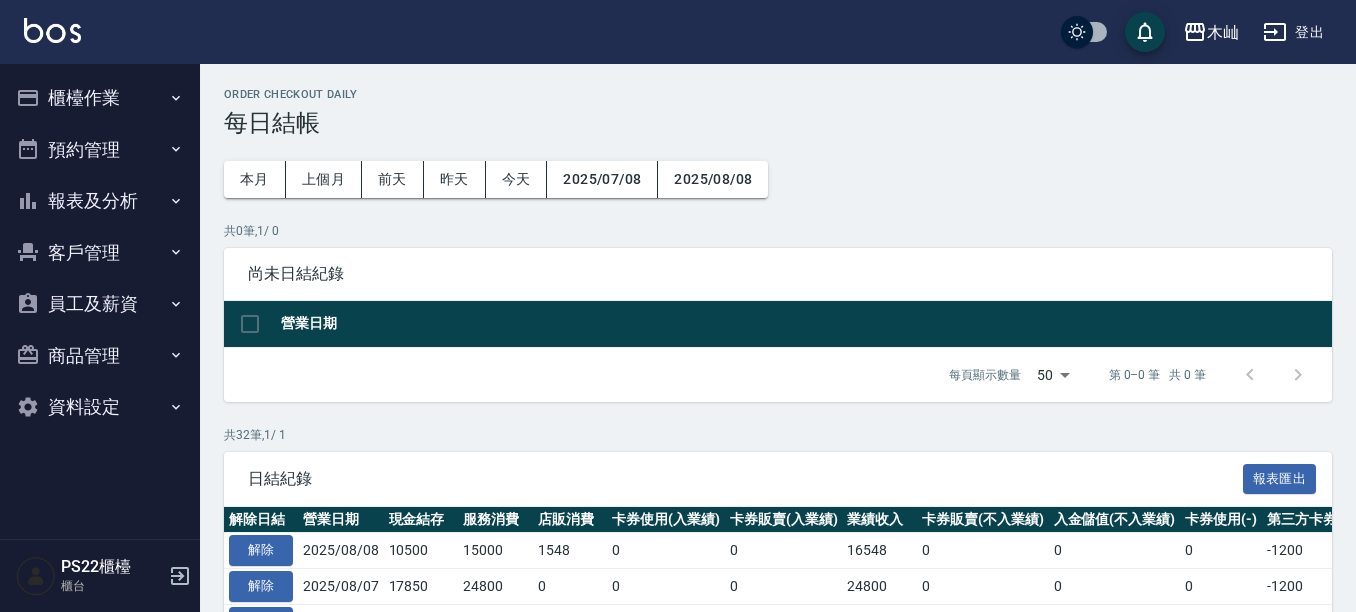scroll, scrollTop: 0, scrollLeft: 0, axis: both 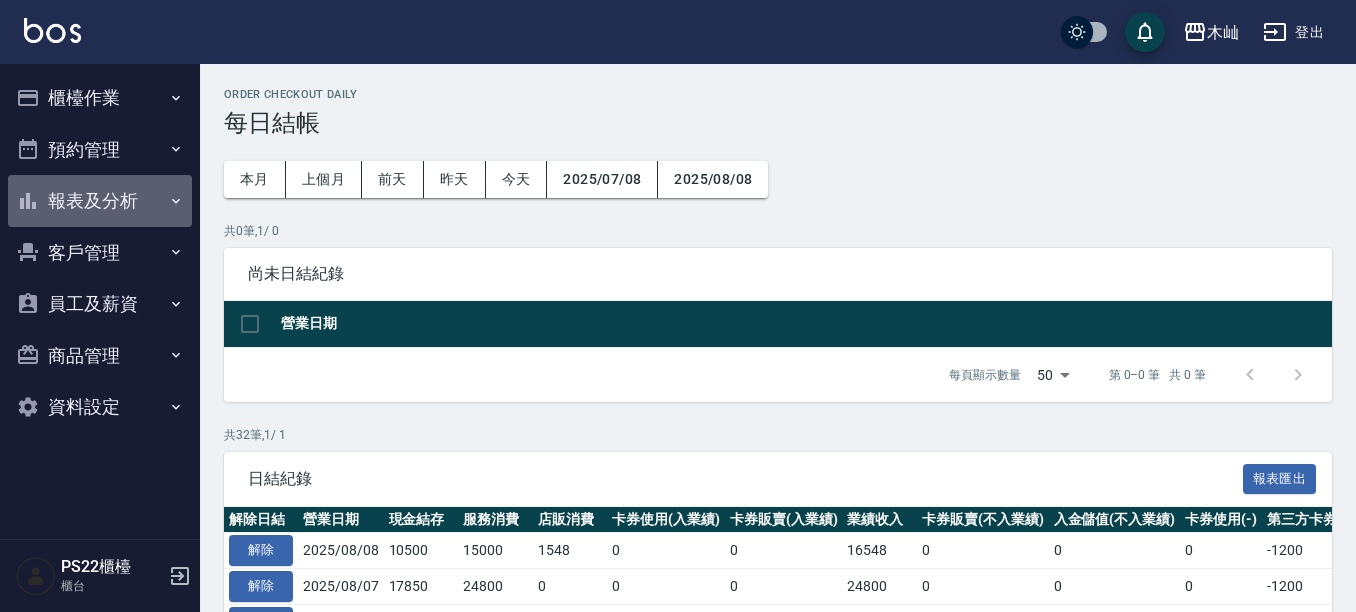 click on "報表及分析" at bounding box center (100, 201) 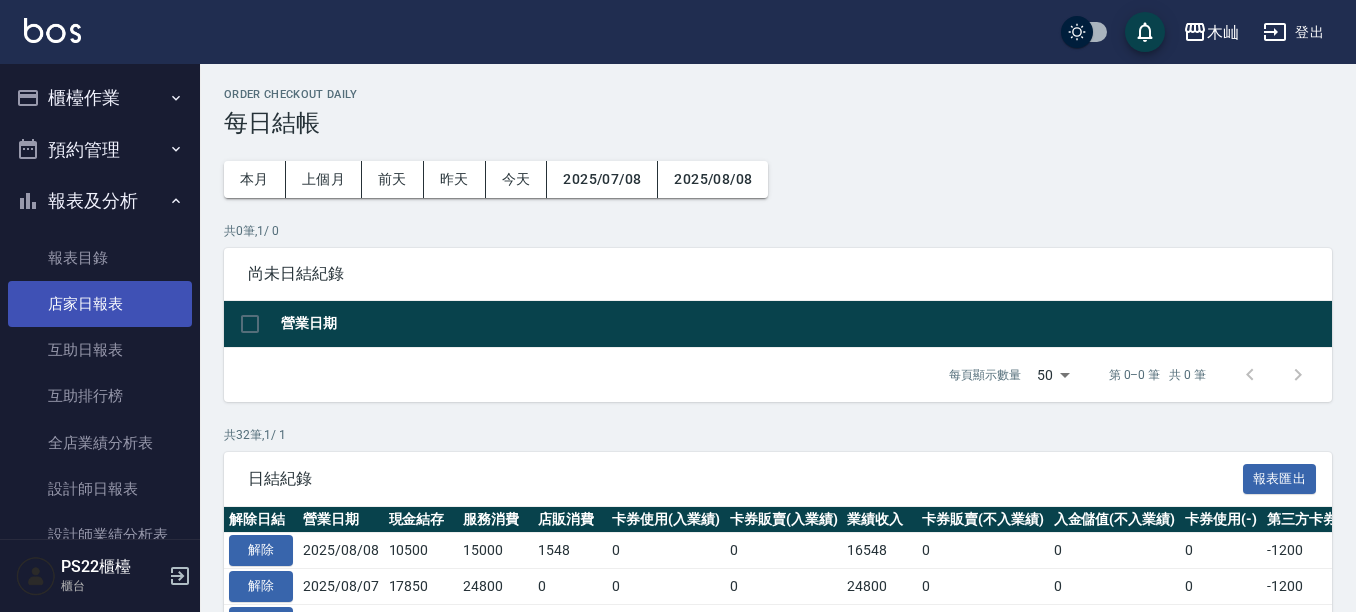 click on "店家日報表" at bounding box center (100, 304) 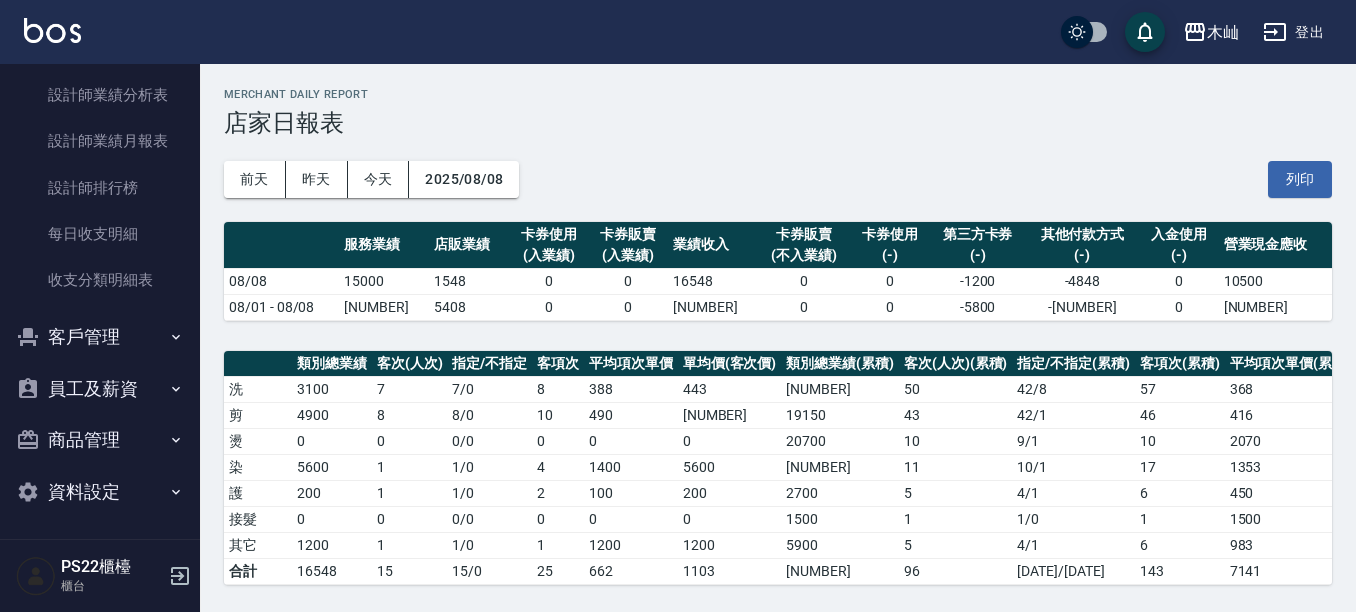scroll, scrollTop: 442, scrollLeft: 0, axis: vertical 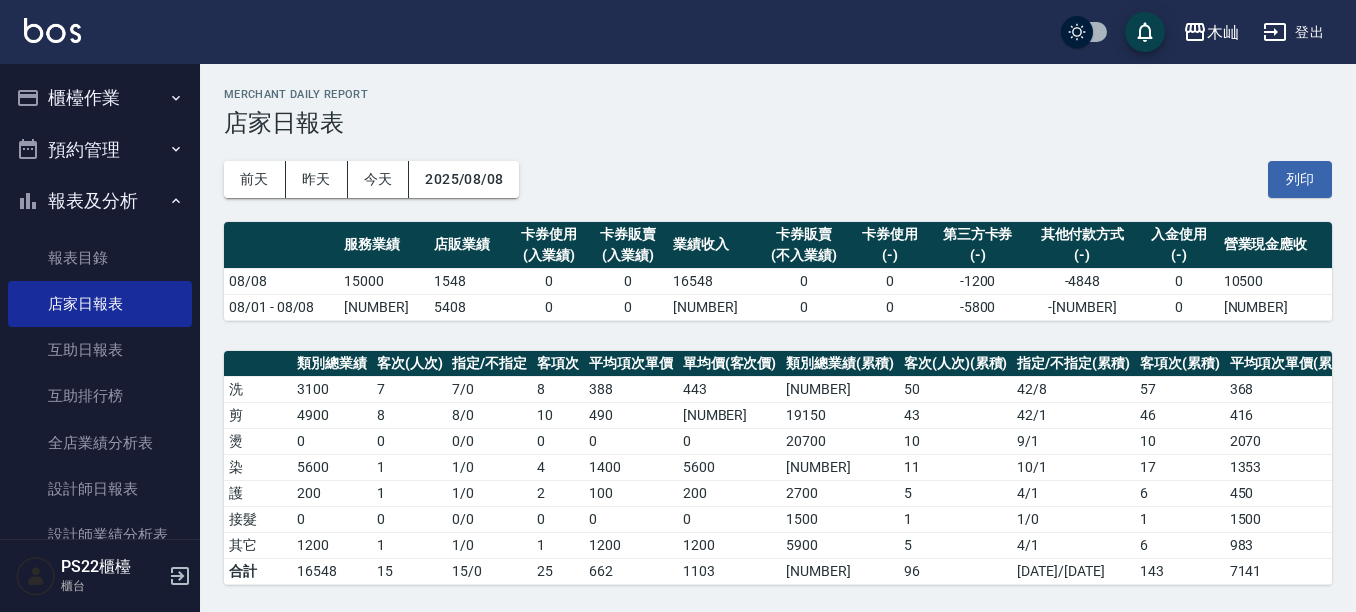 click on "櫃檯作業" at bounding box center (100, 98) 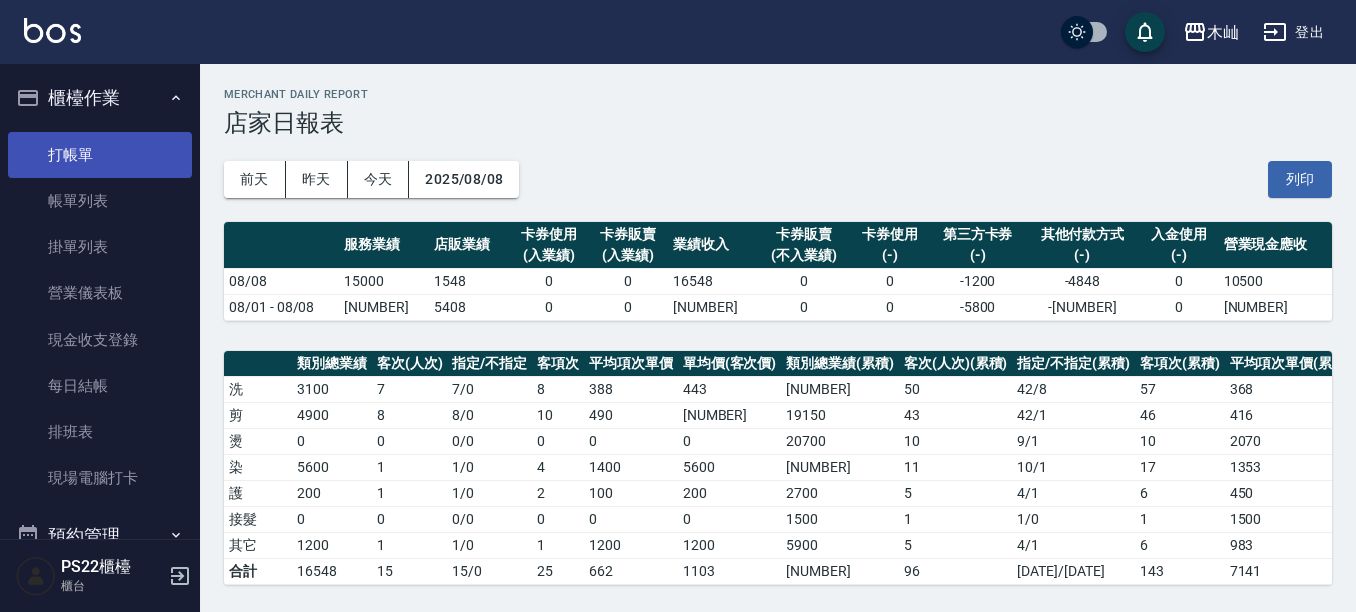 click on "打帳單" at bounding box center [100, 155] 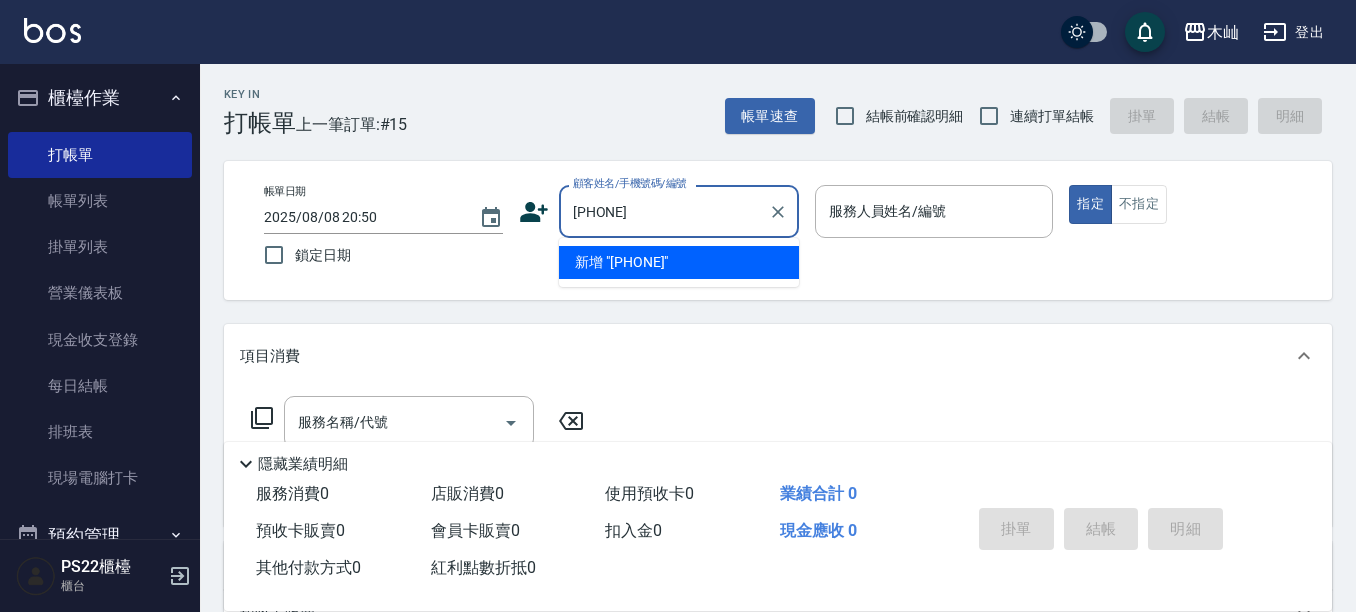 click on "新增 "[PHONE]"" at bounding box center [679, 262] 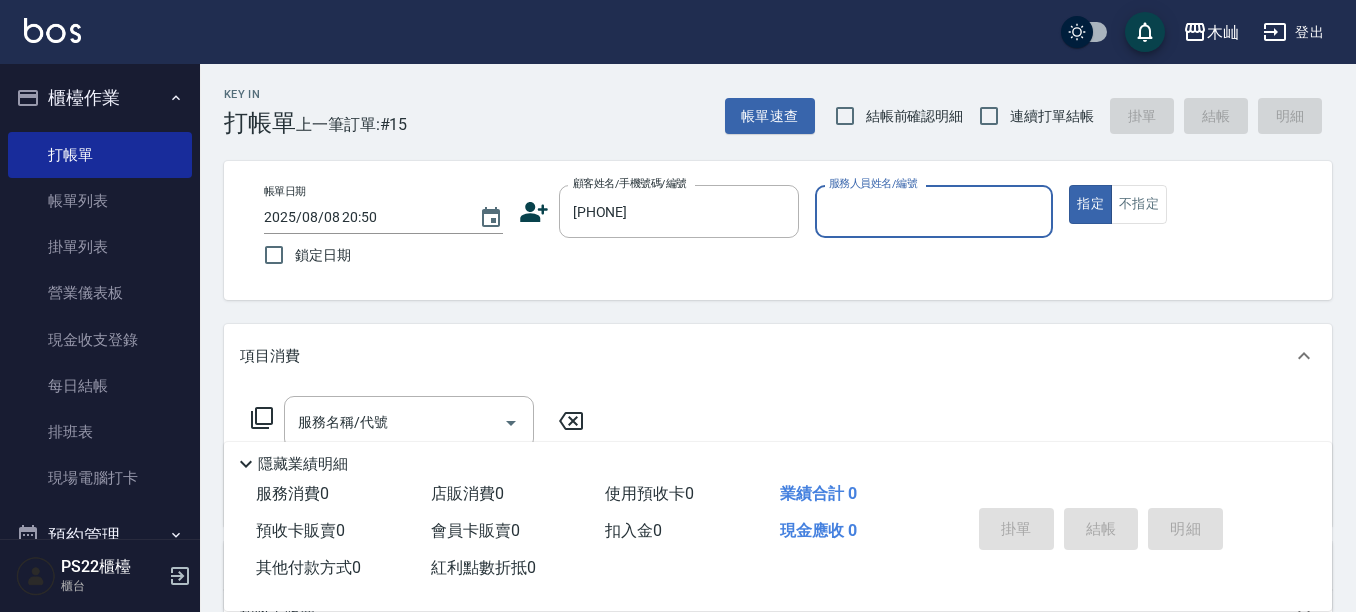click 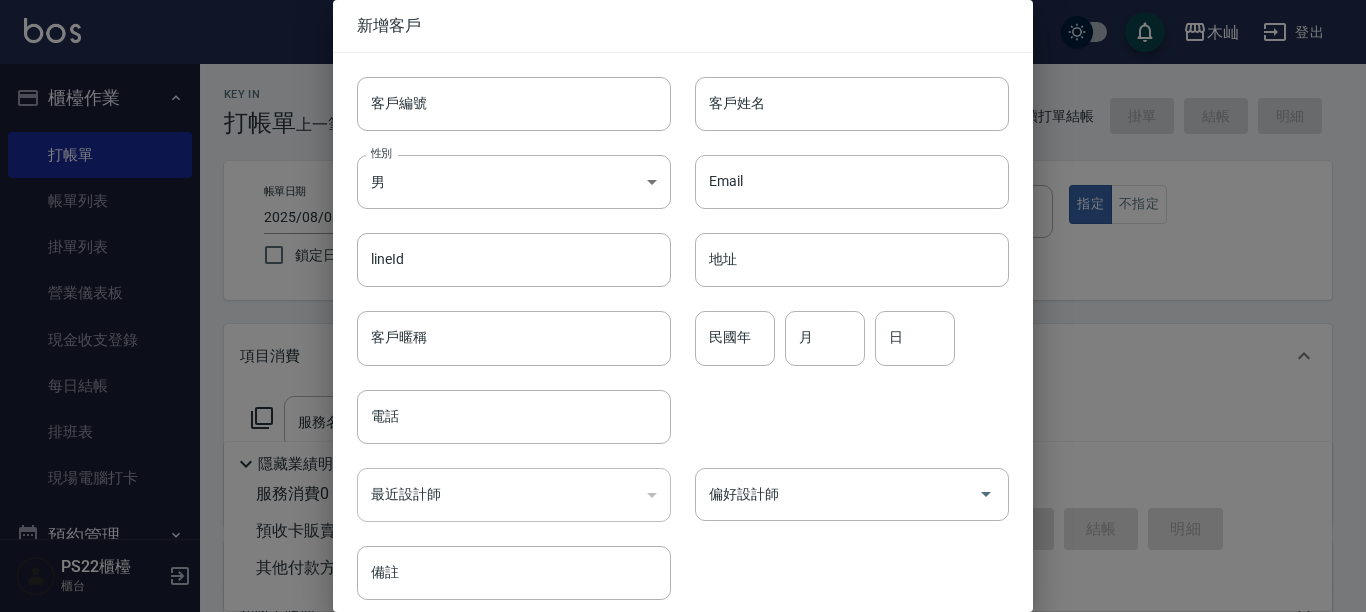 type on "[PHONE]" 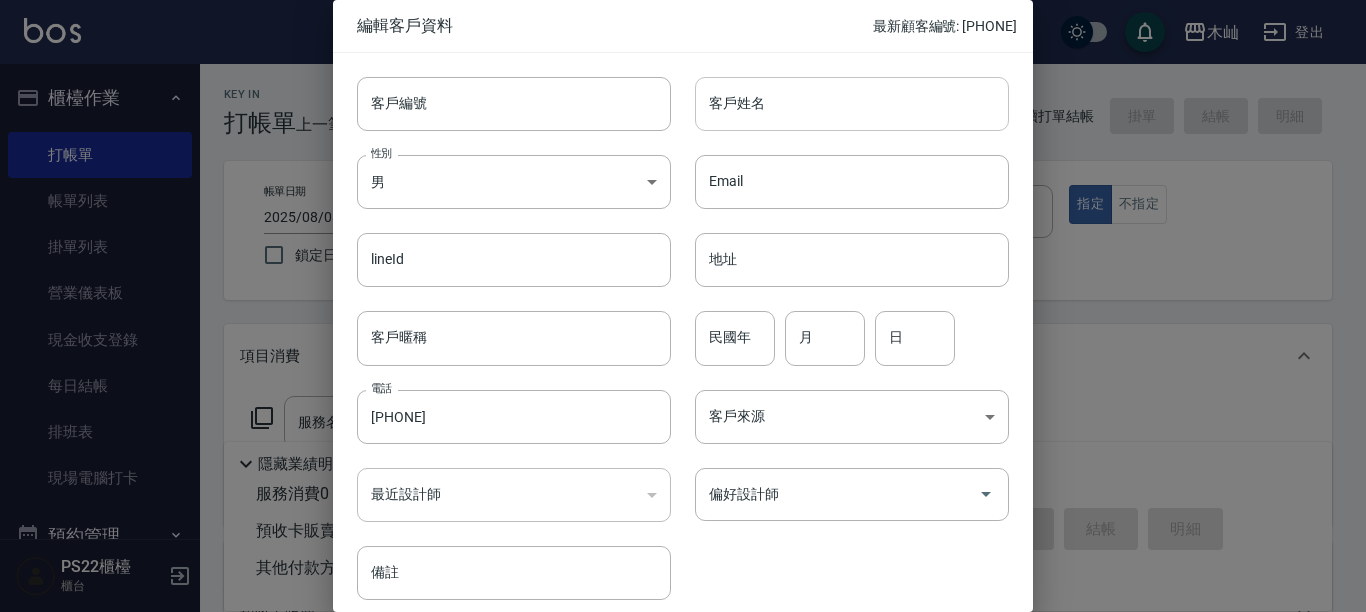 click on "客戶姓名" at bounding box center [852, 104] 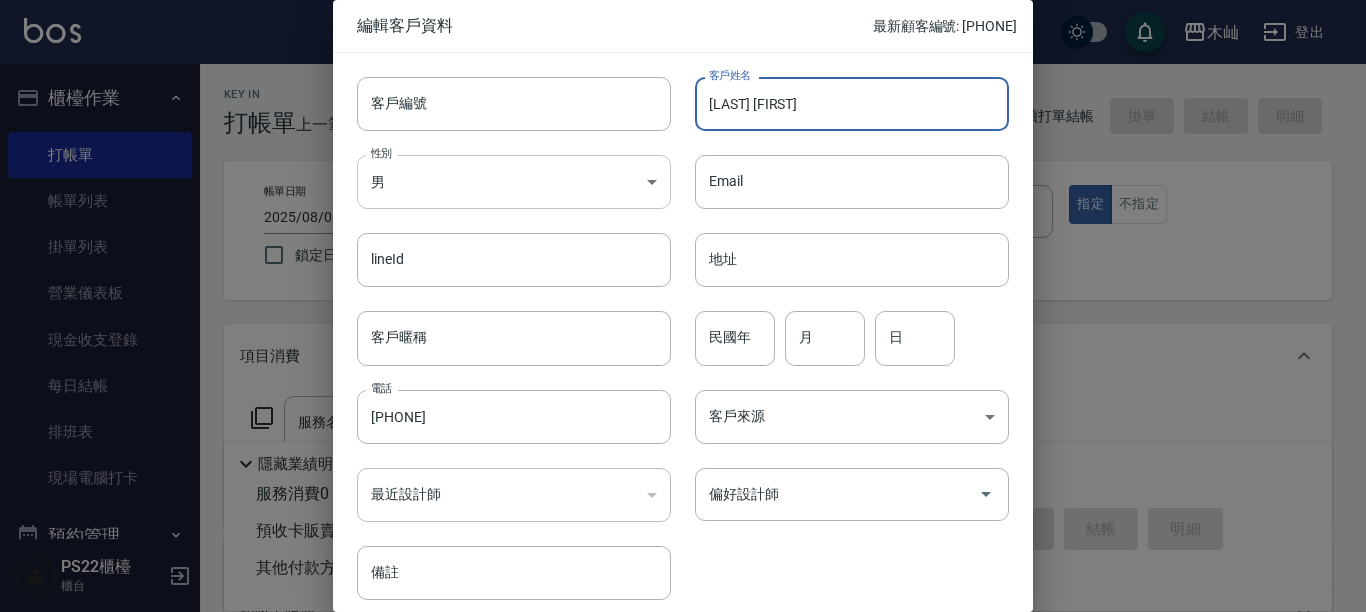type on "[LAST] [FIRST]" 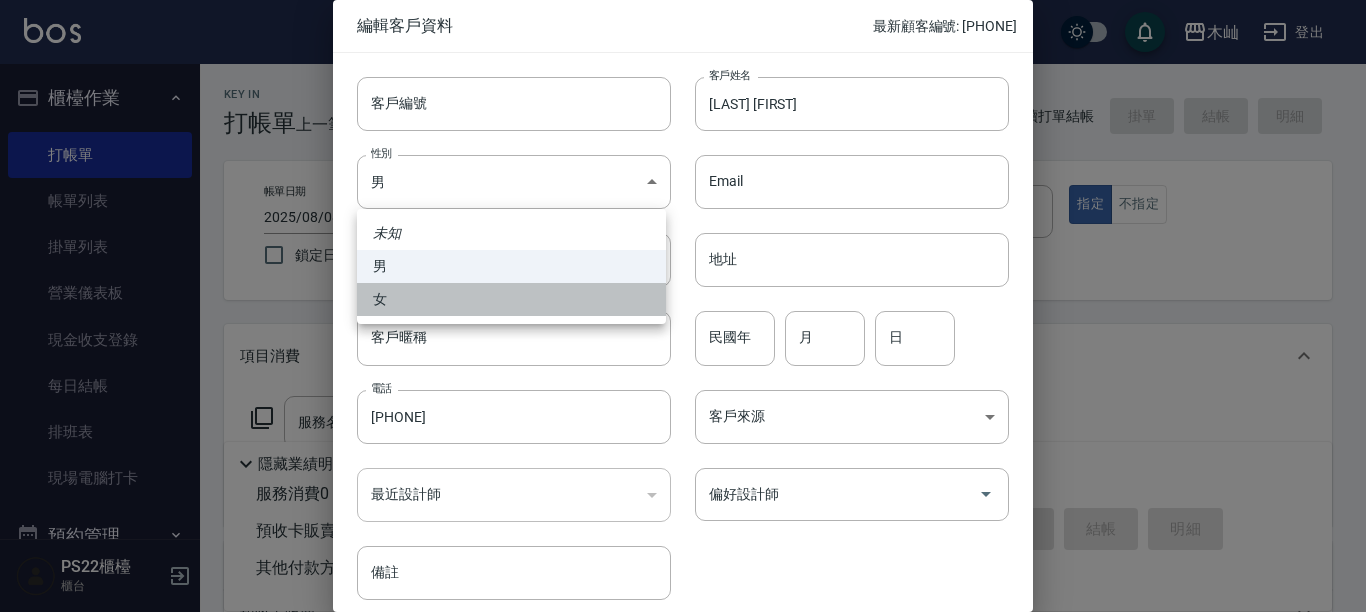 click on "女" at bounding box center [511, 299] 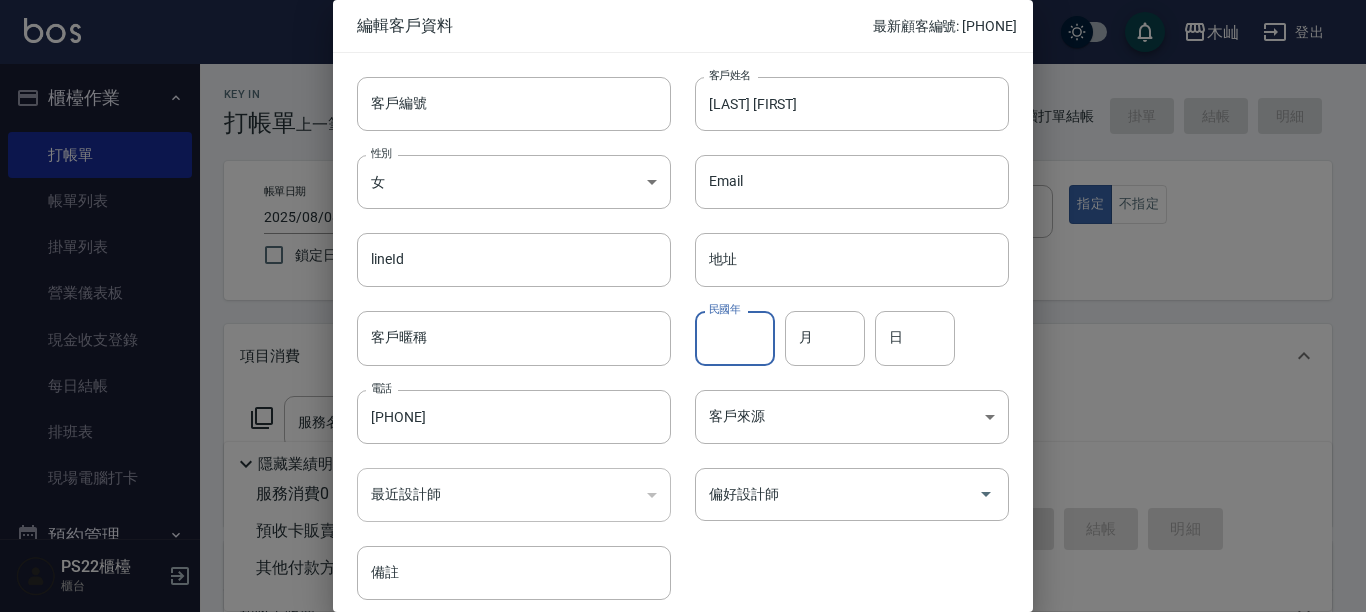 click on "民國年" at bounding box center (735, 338) 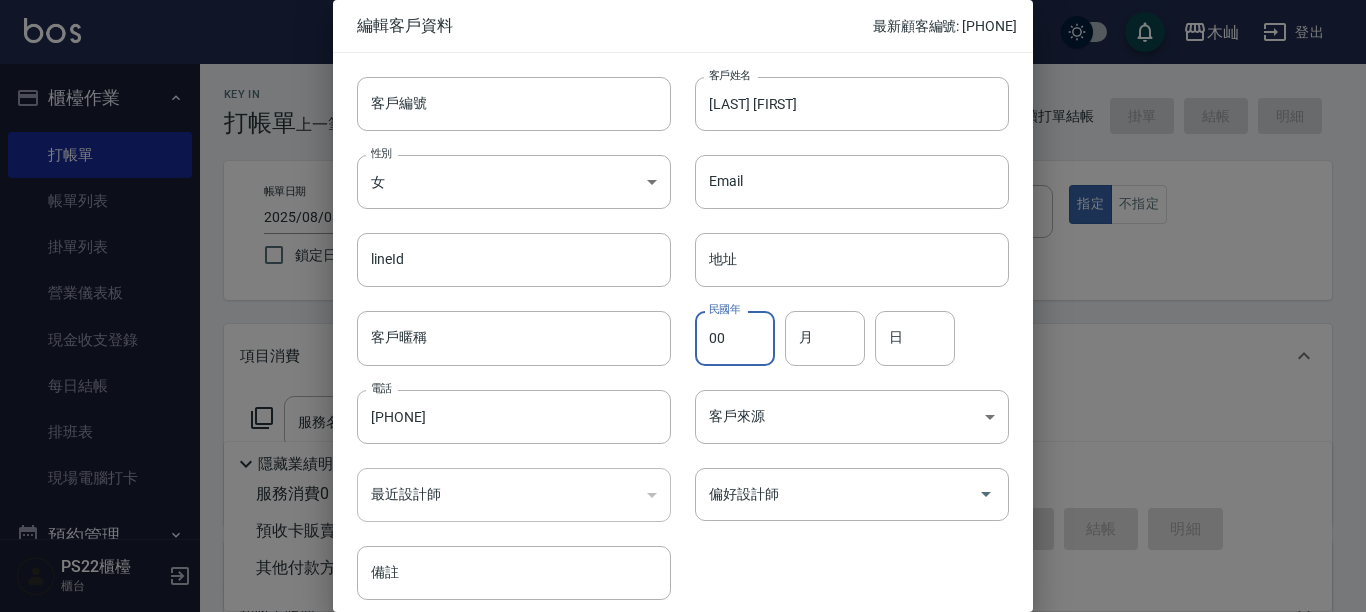 type on "00" 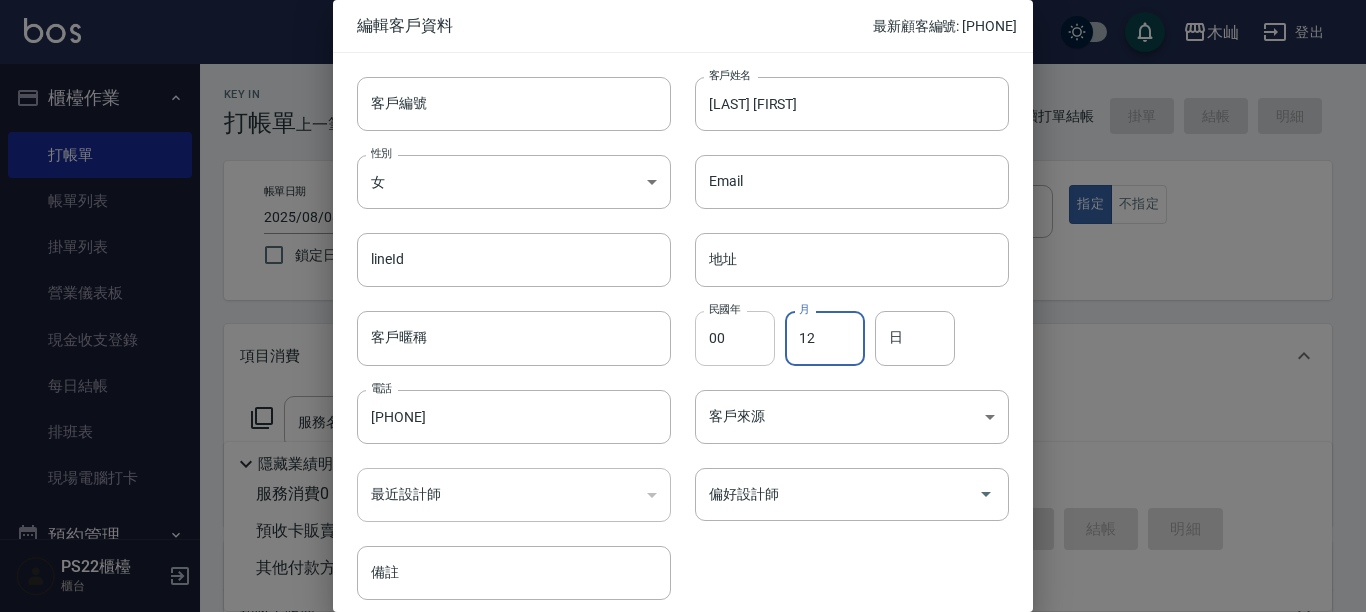 type on "12" 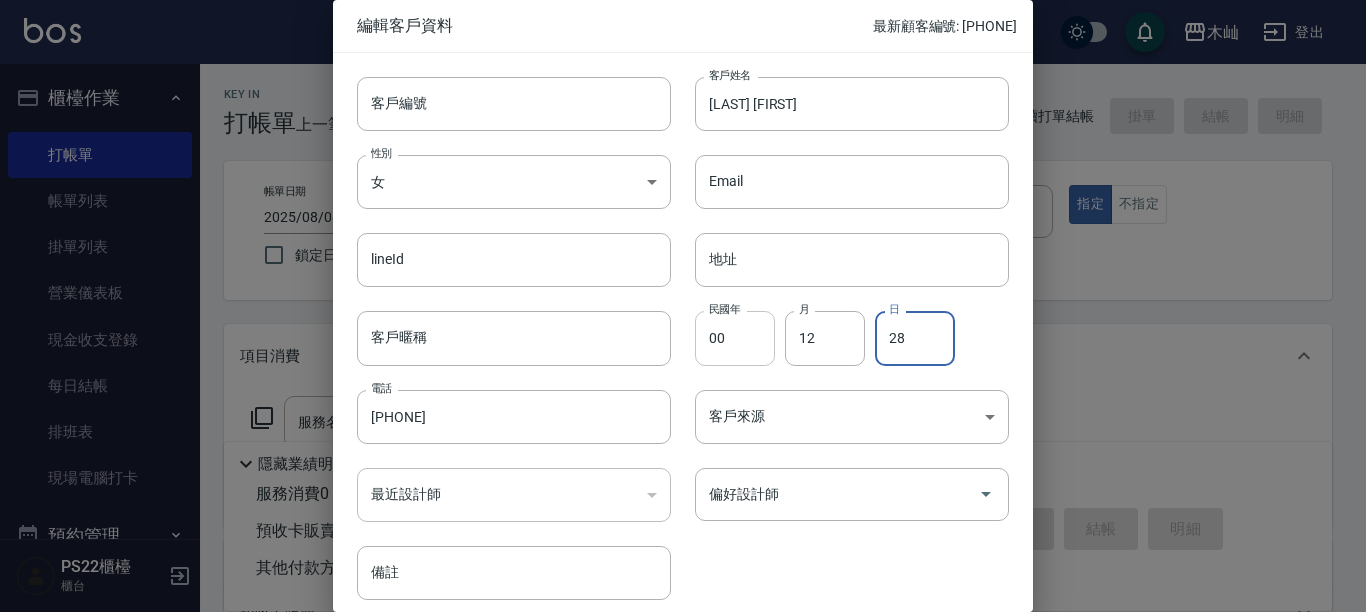 type on "28" 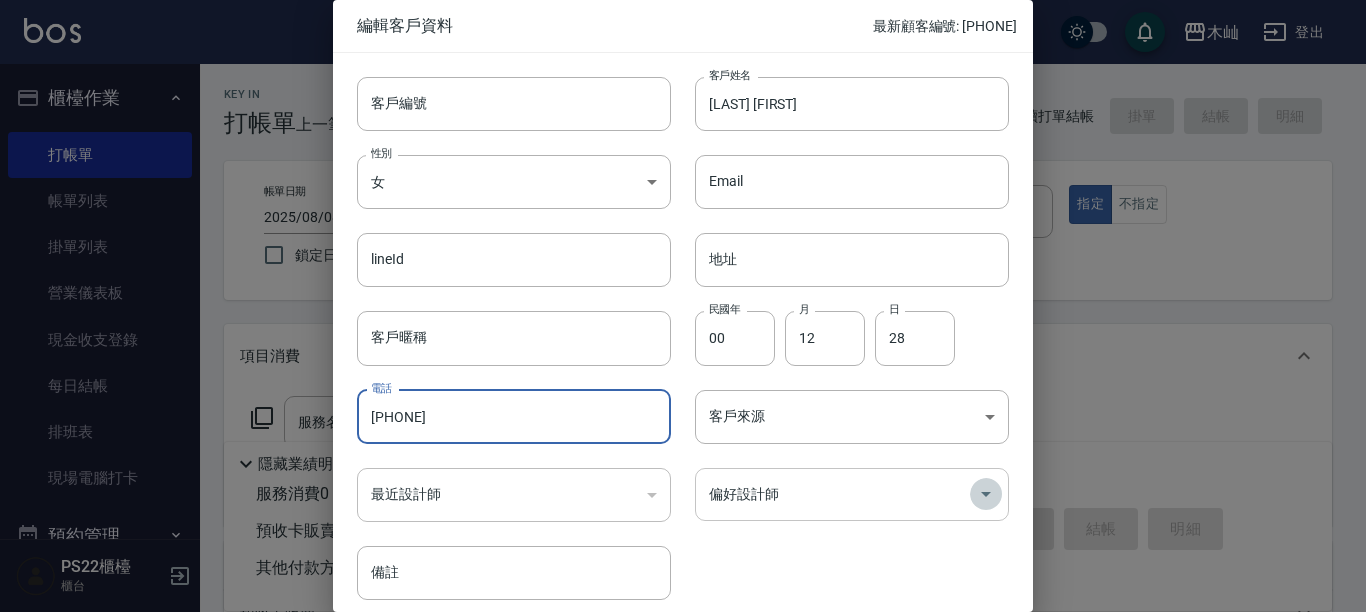 click 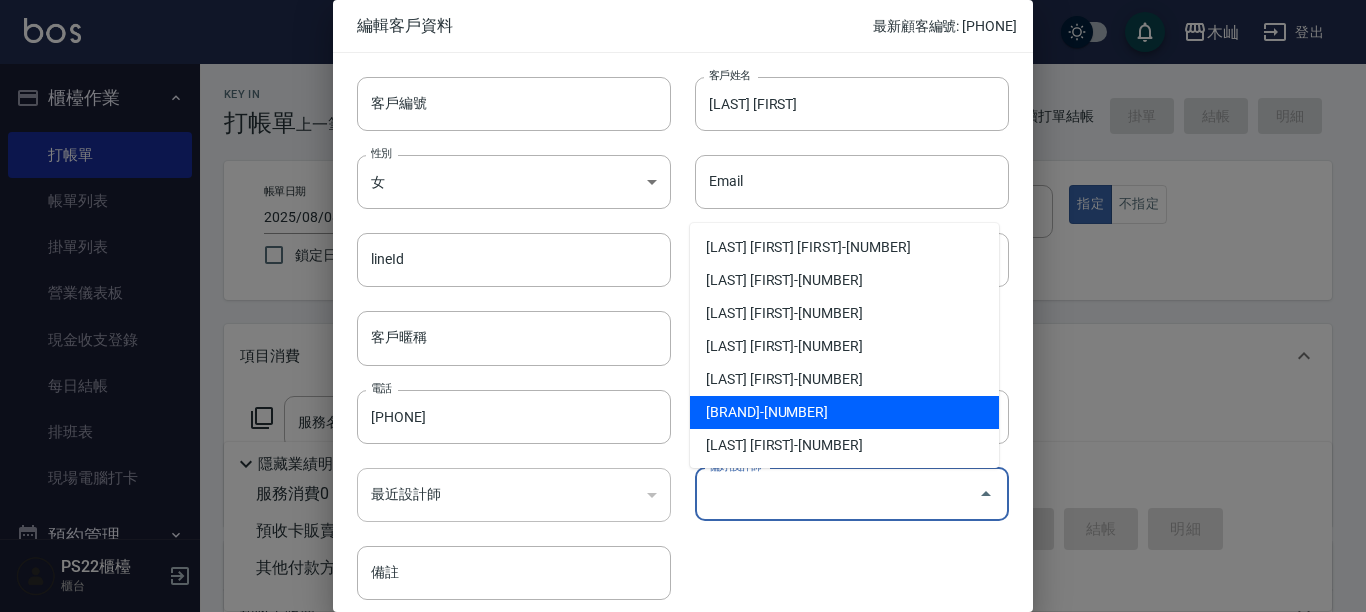 click on "[BRAND]-[NUMBER]" at bounding box center [844, 412] 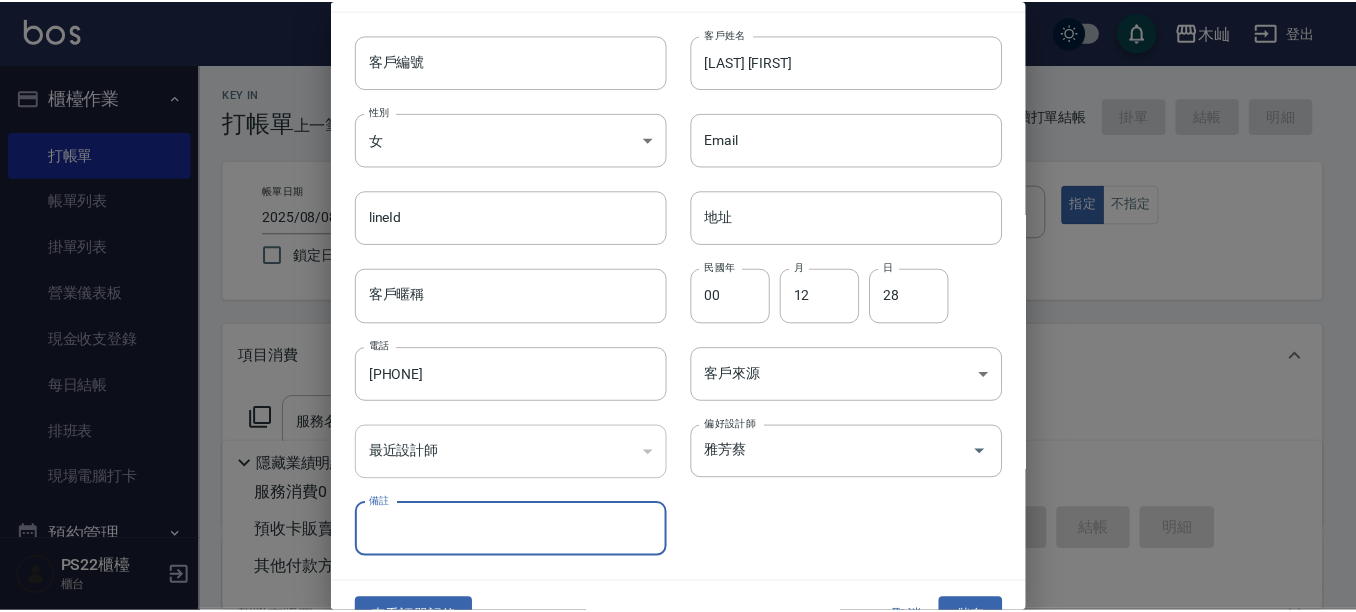 scroll, scrollTop: 81, scrollLeft: 0, axis: vertical 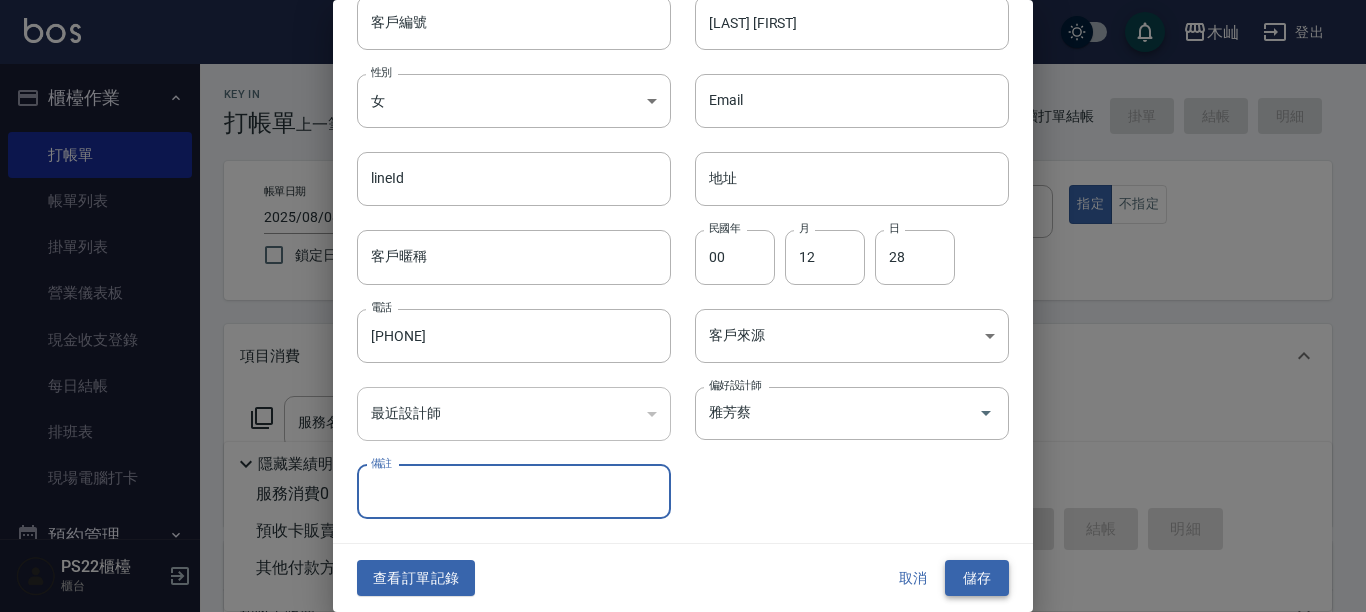 click on "儲存" at bounding box center (977, 578) 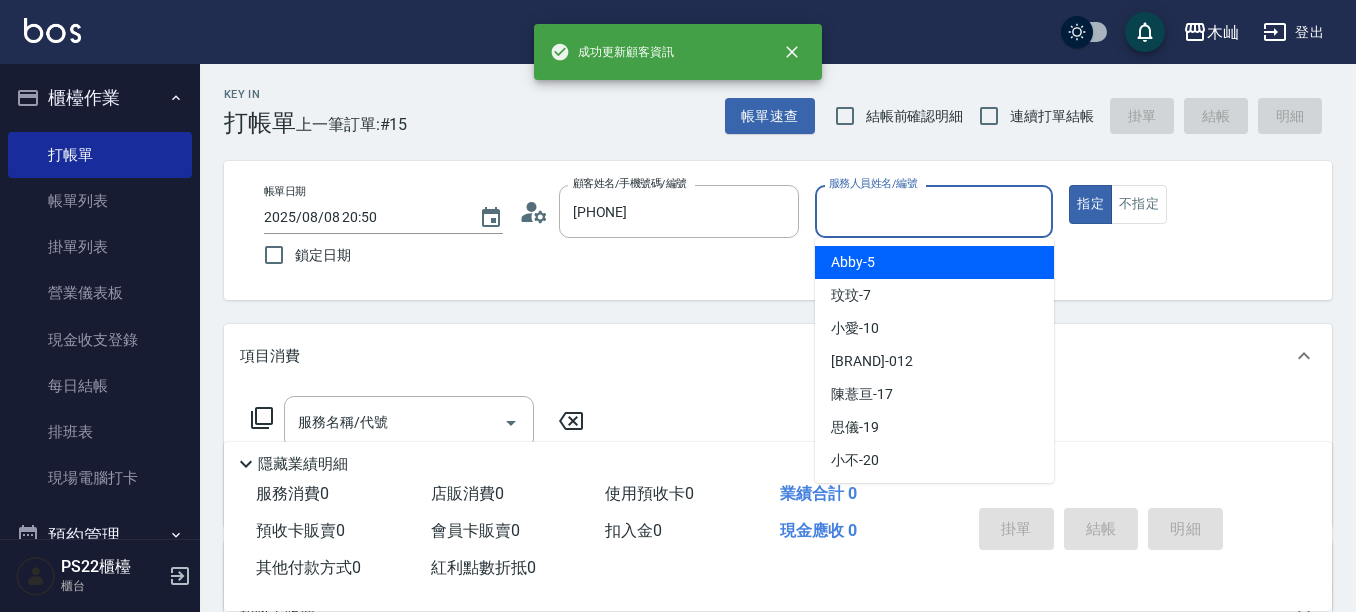 click on "服務人員姓名/編號" at bounding box center (934, 211) 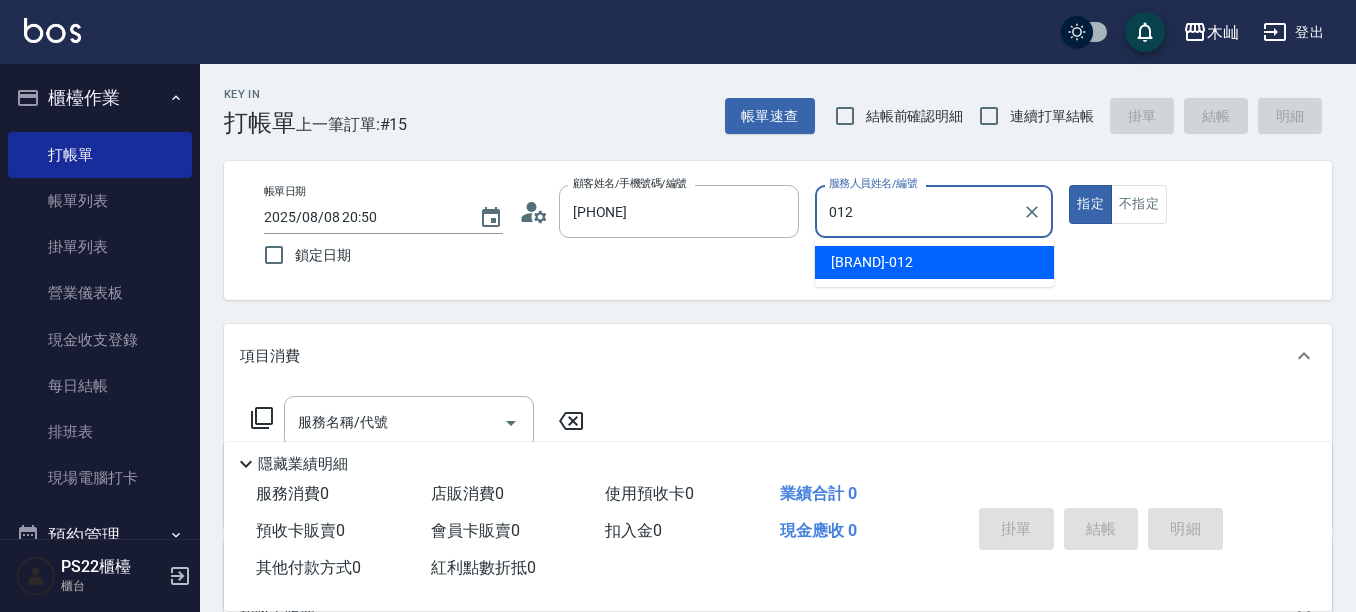 type on "雅芳-012" 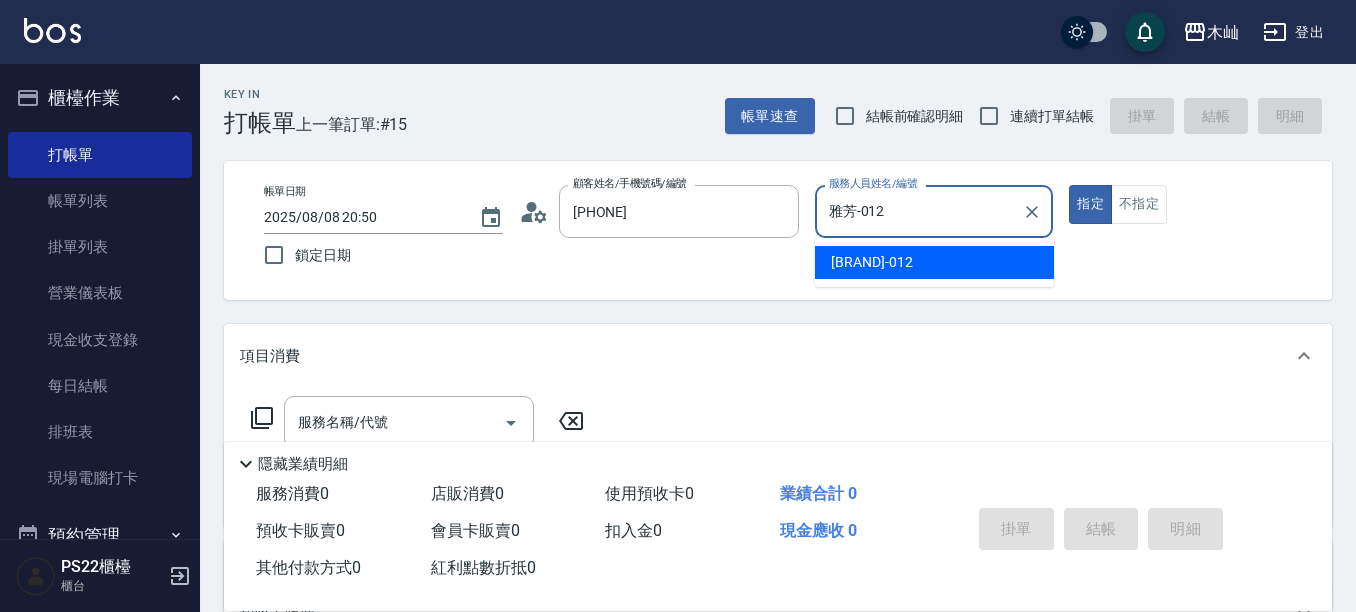 type on "true" 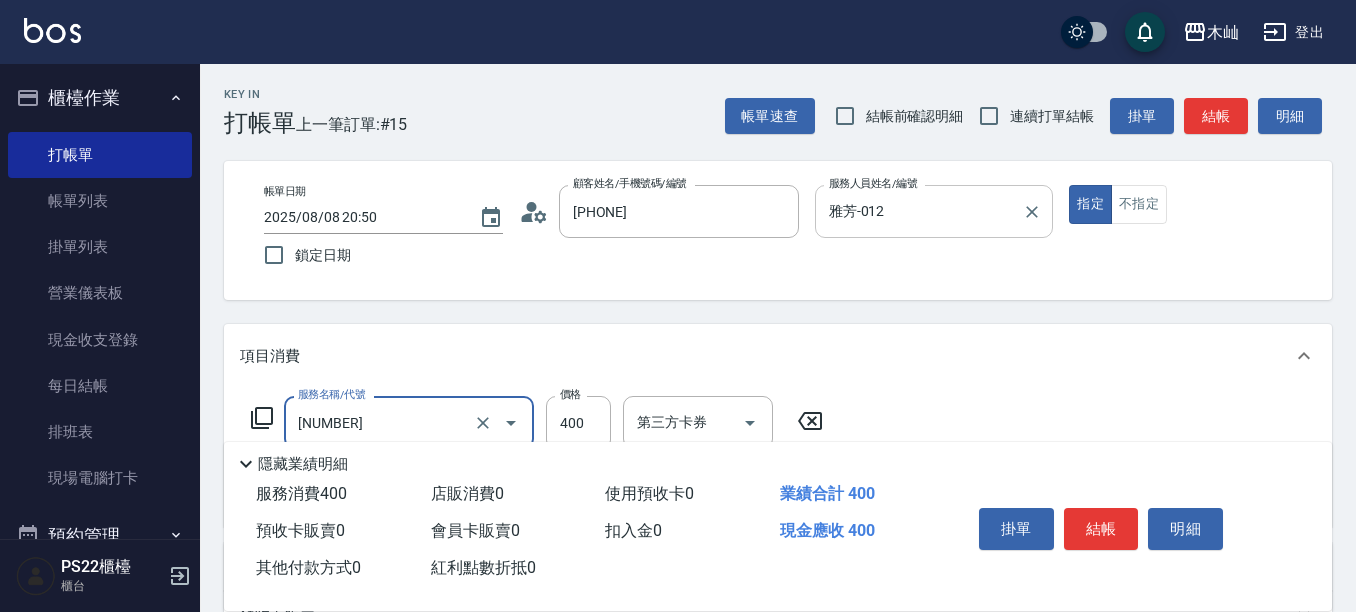 type on "精油洗+瞬護(904)" 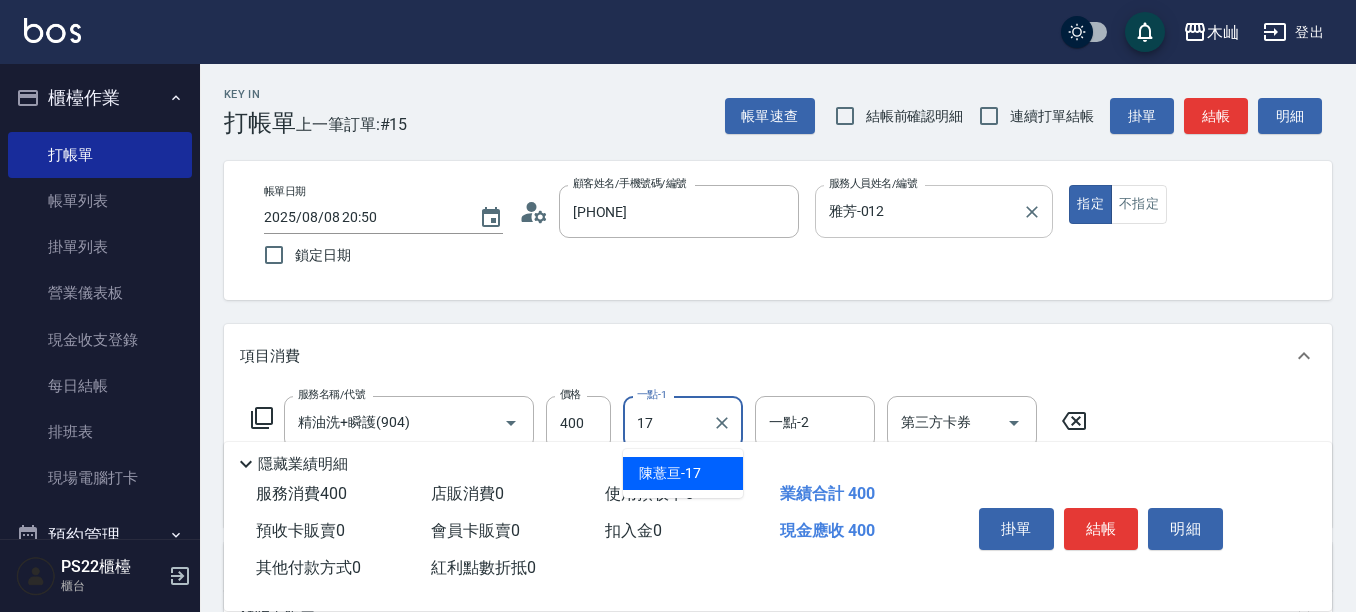 type on "[LAST] [FIRST]-[NUMBER]" 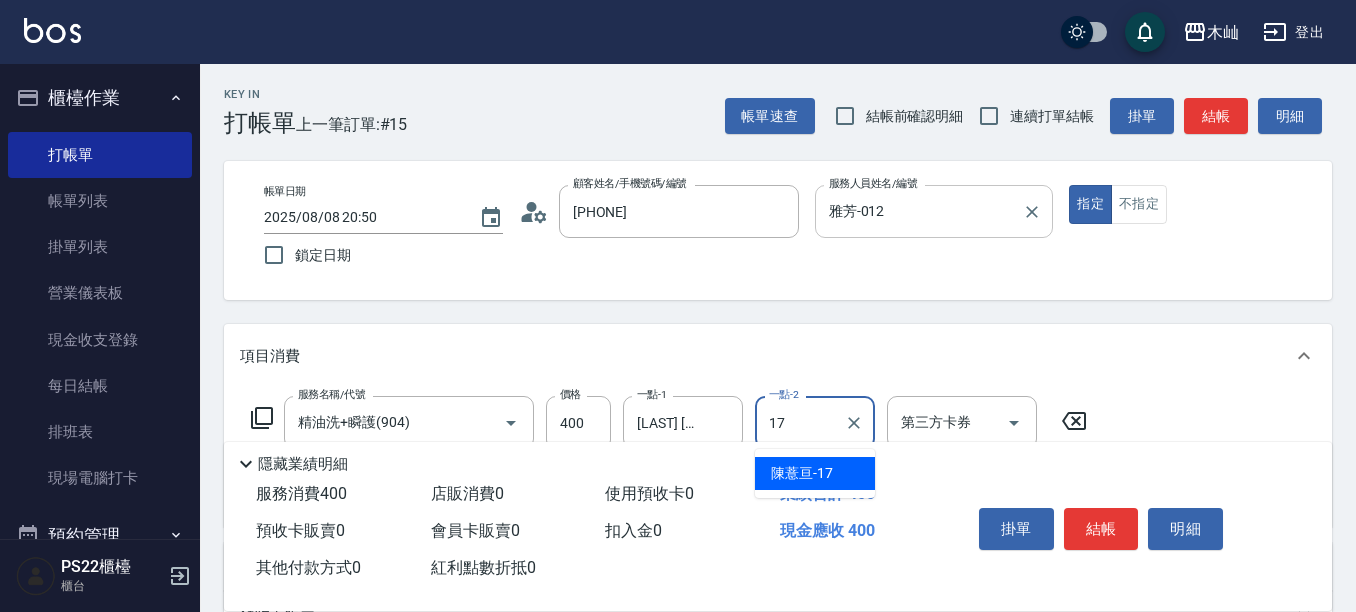 type on "[LAST] [FIRST]-[NUMBER]" 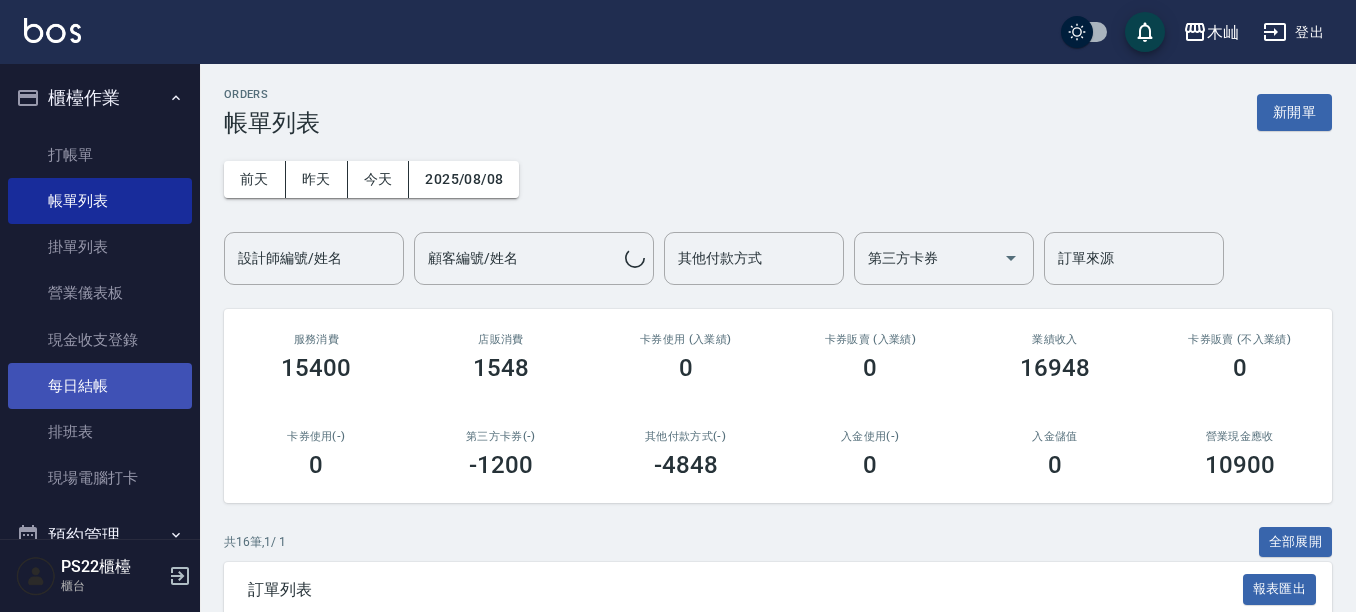 click on "每日結帳" at bounding box center [100, 386] 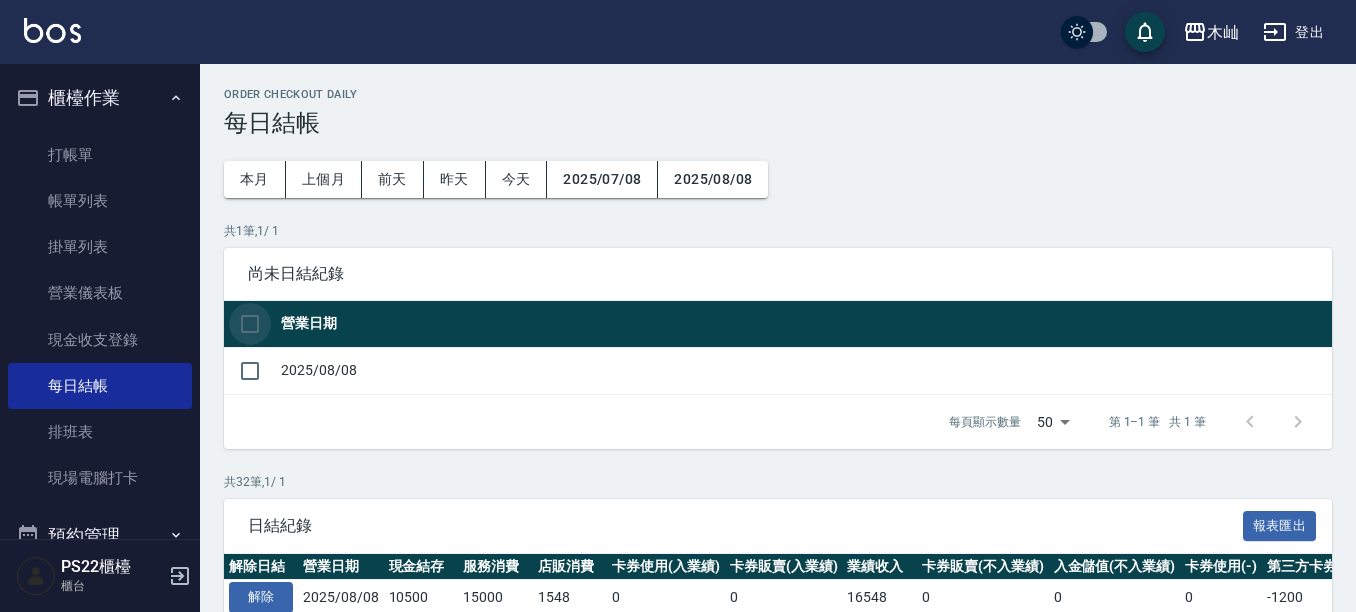 click at bounding box center (250, 324) 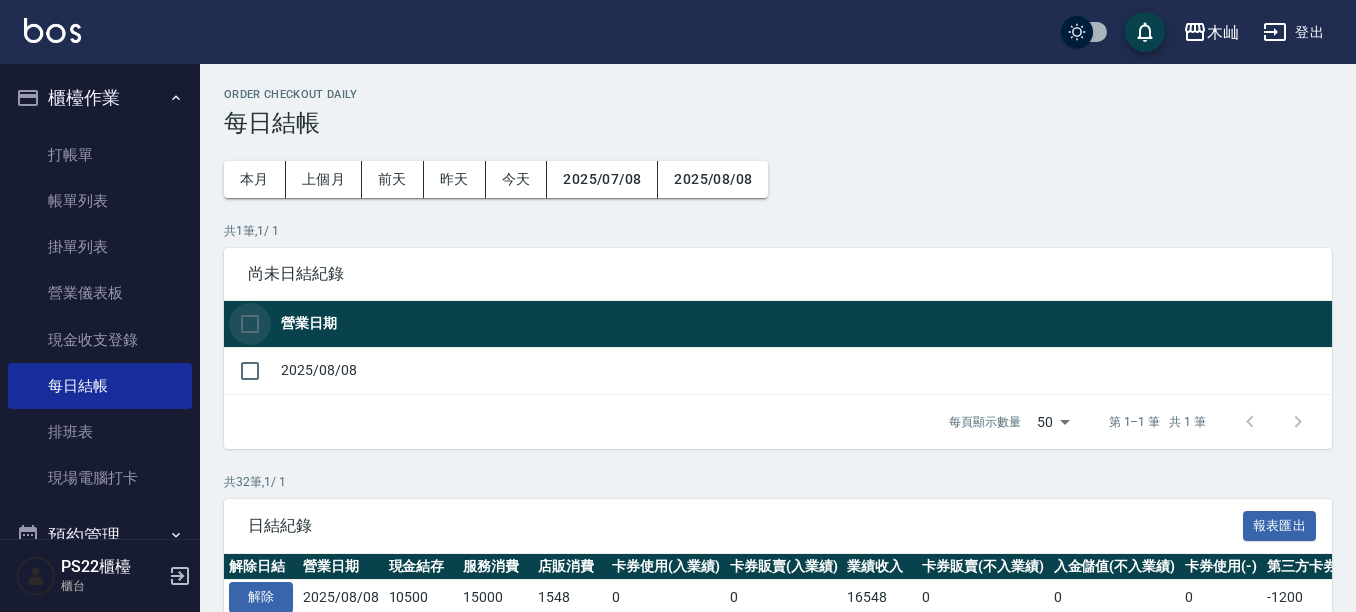 checkbox on "true" 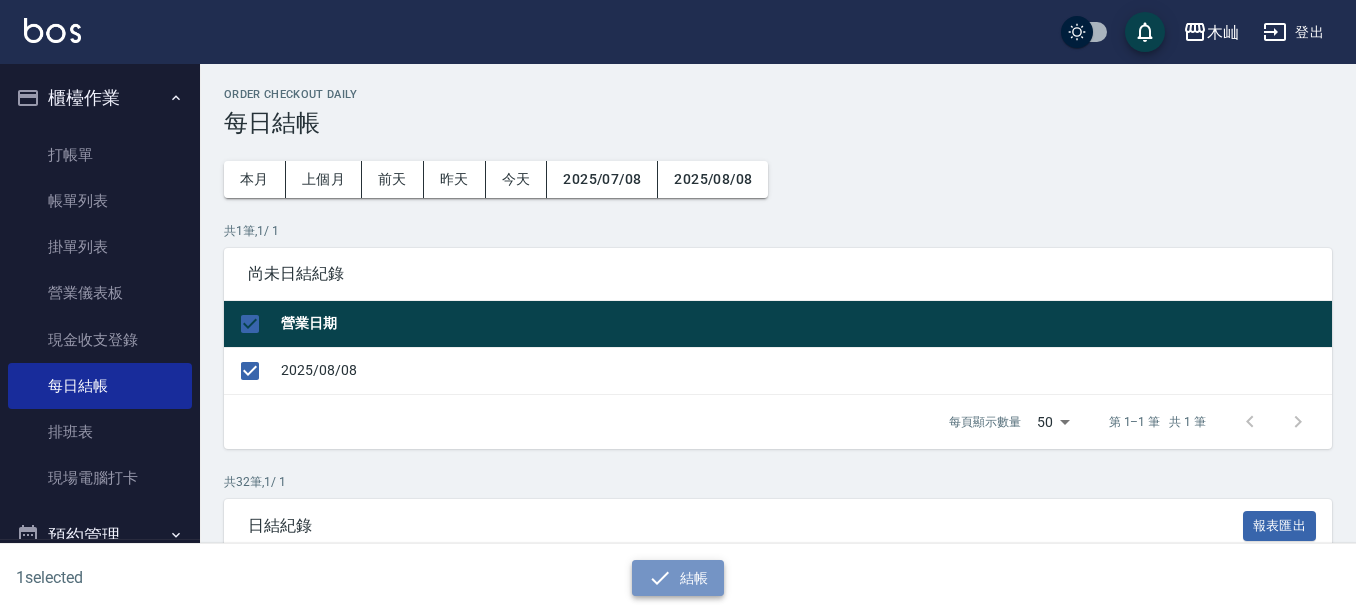 click 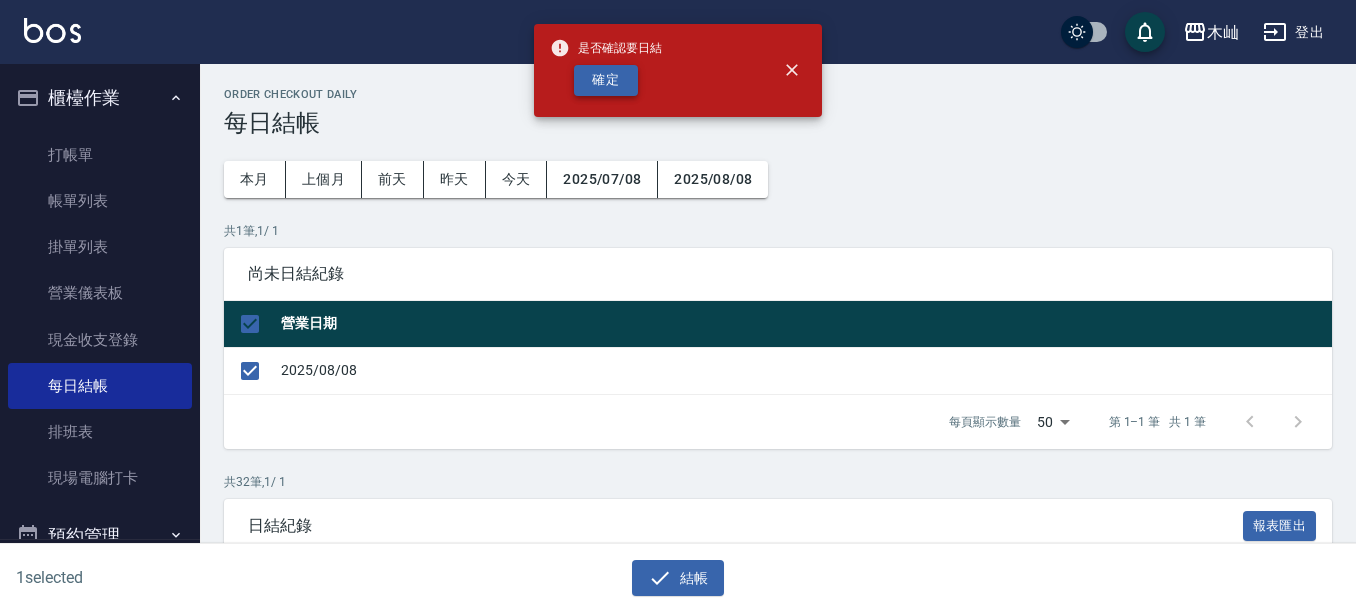 click on "確定" at bounding box center [606, 80] 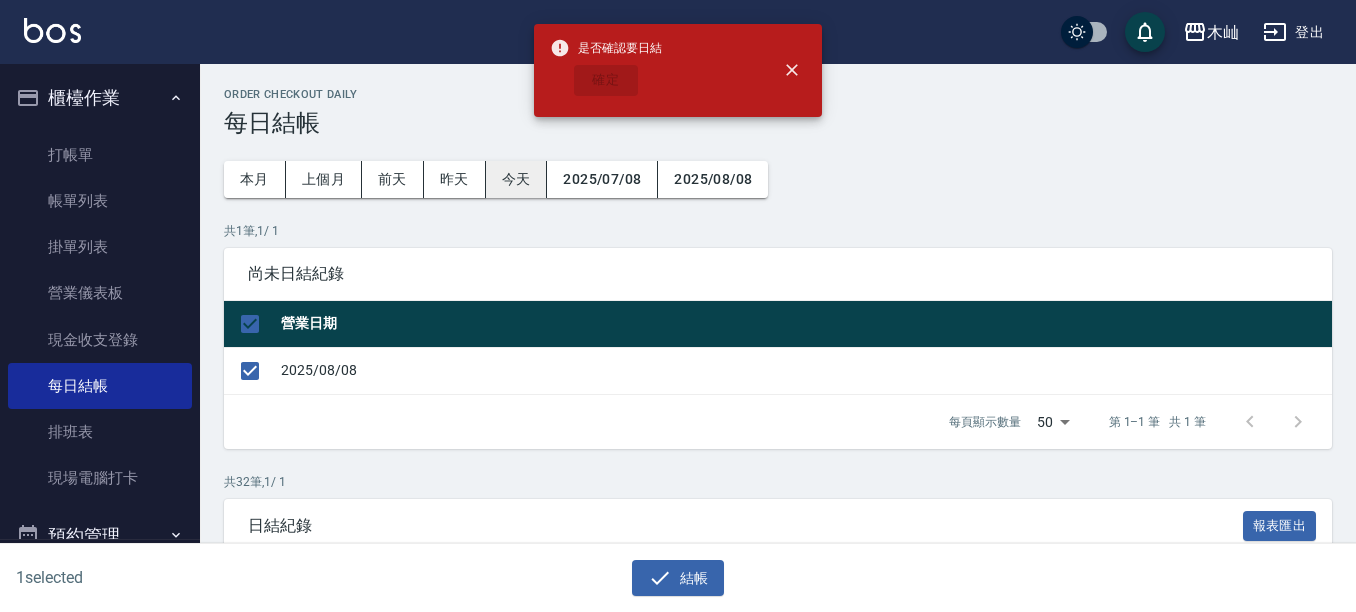 checkbox on "false" 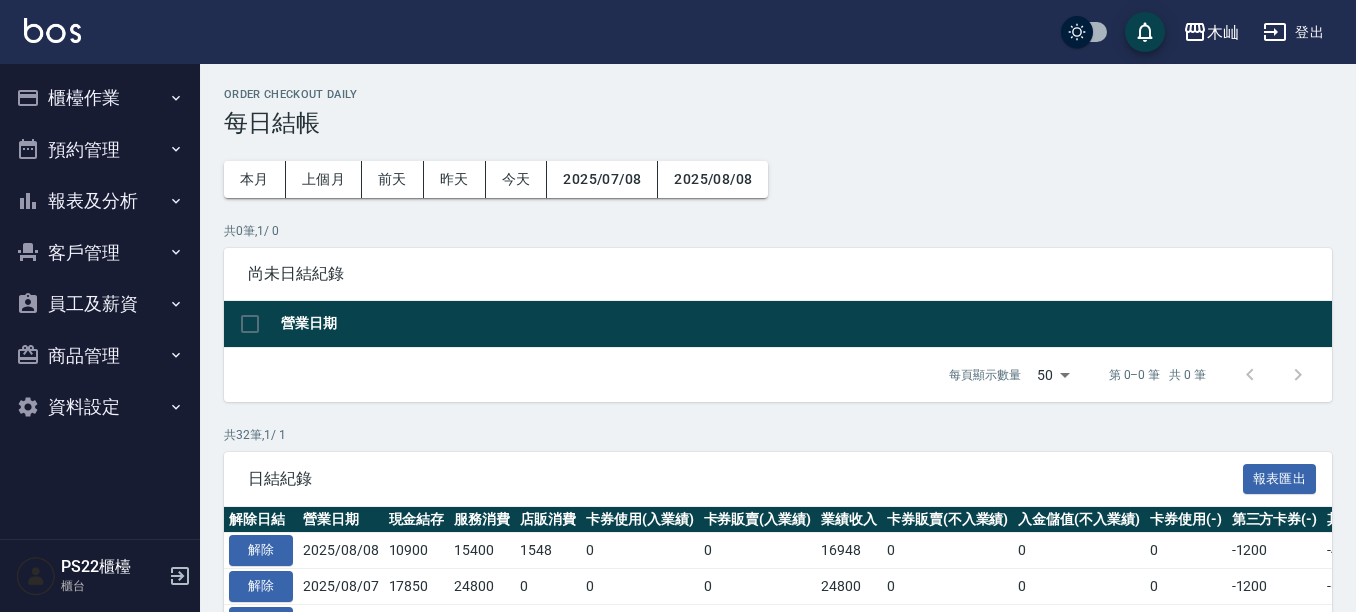 scroll, scrollTop: 0, scrollLeft: 0, axis: both 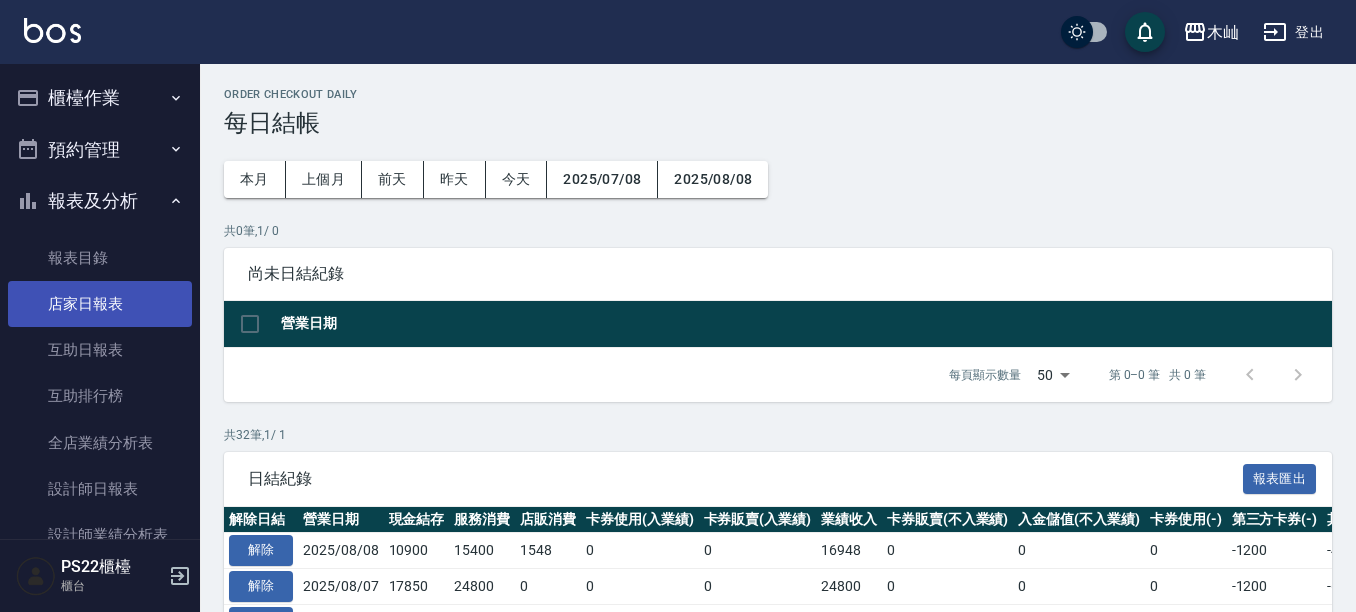 click on "店家日報表" at bounding box center [100, 304] 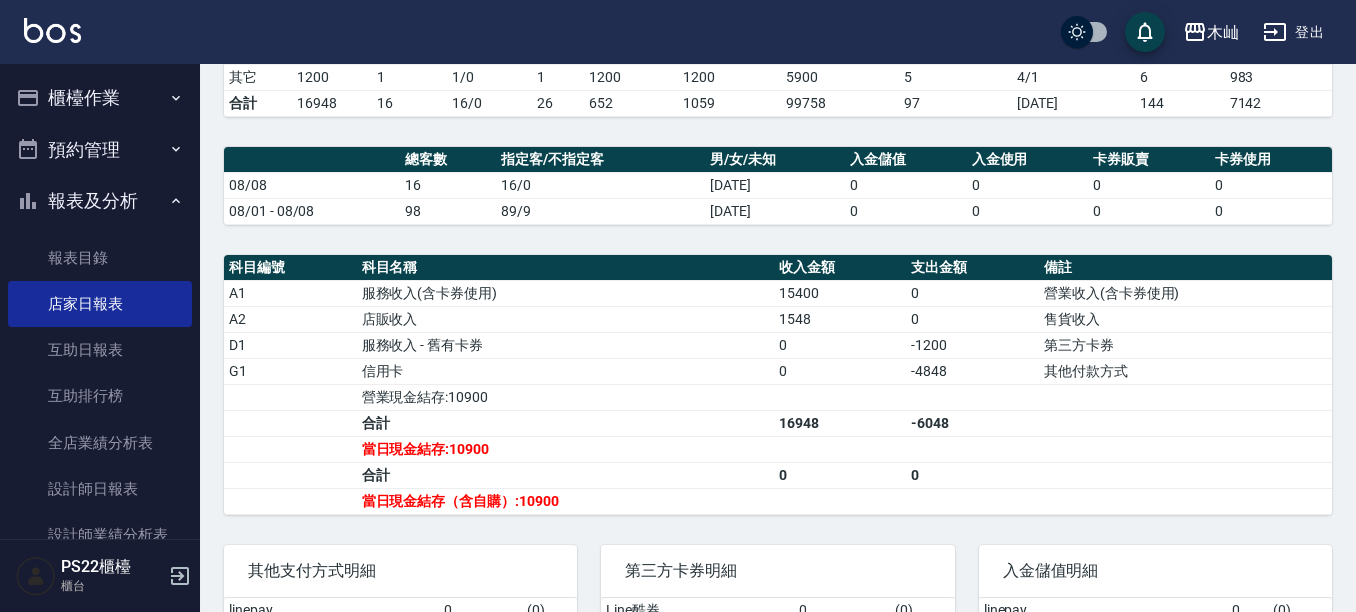 scroll, scrollTop: 500, scrollLeft: 0, axis: vertical 